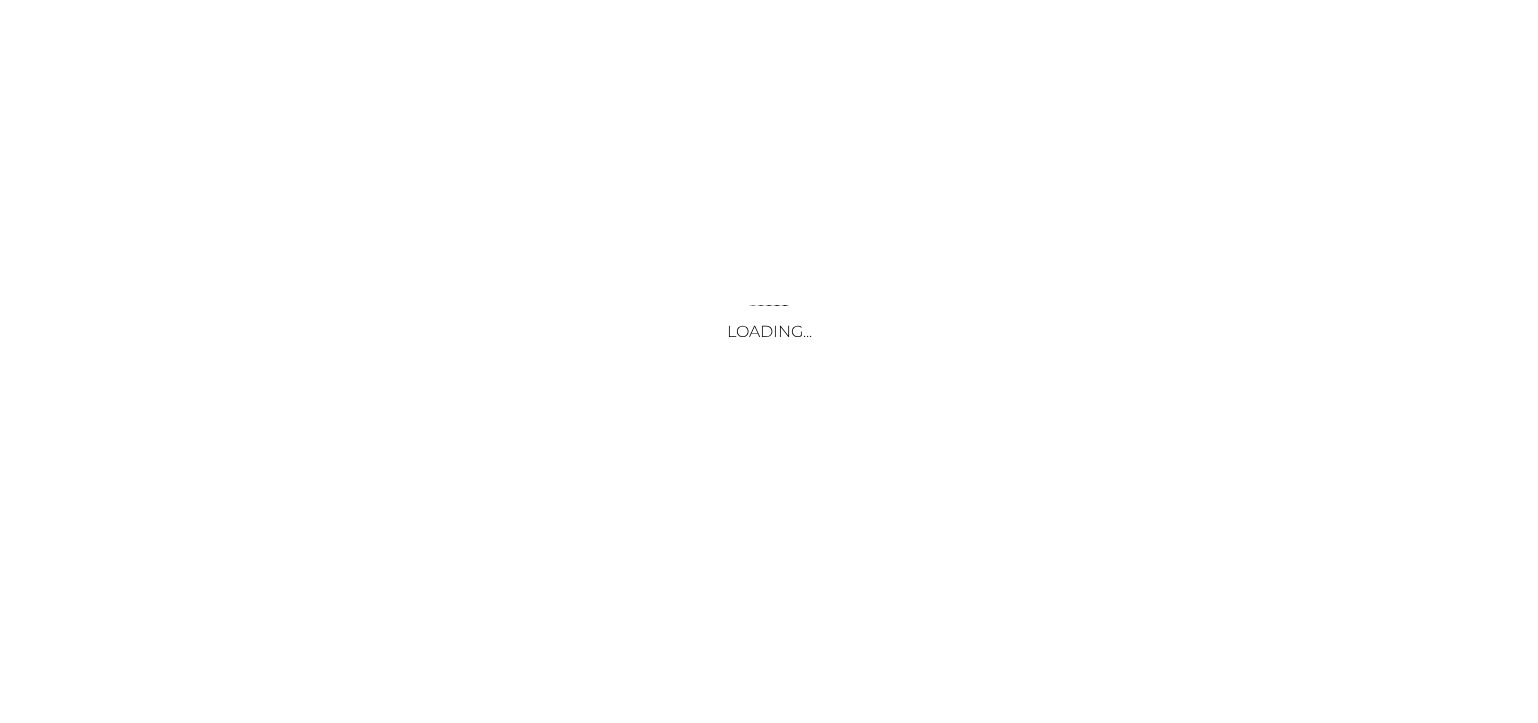 scroll, scrollTop: 0, scrollLeft: 0, axis: both 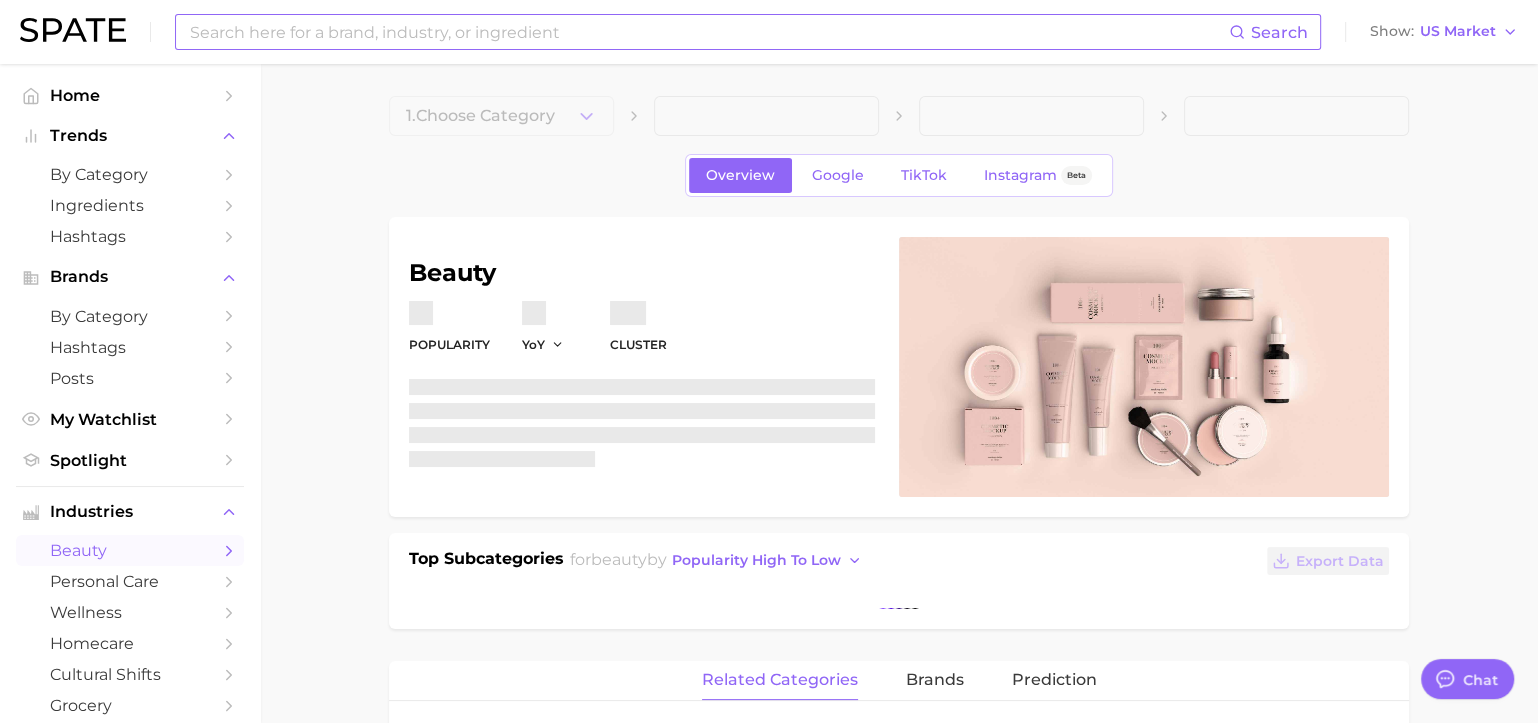 type on "x" 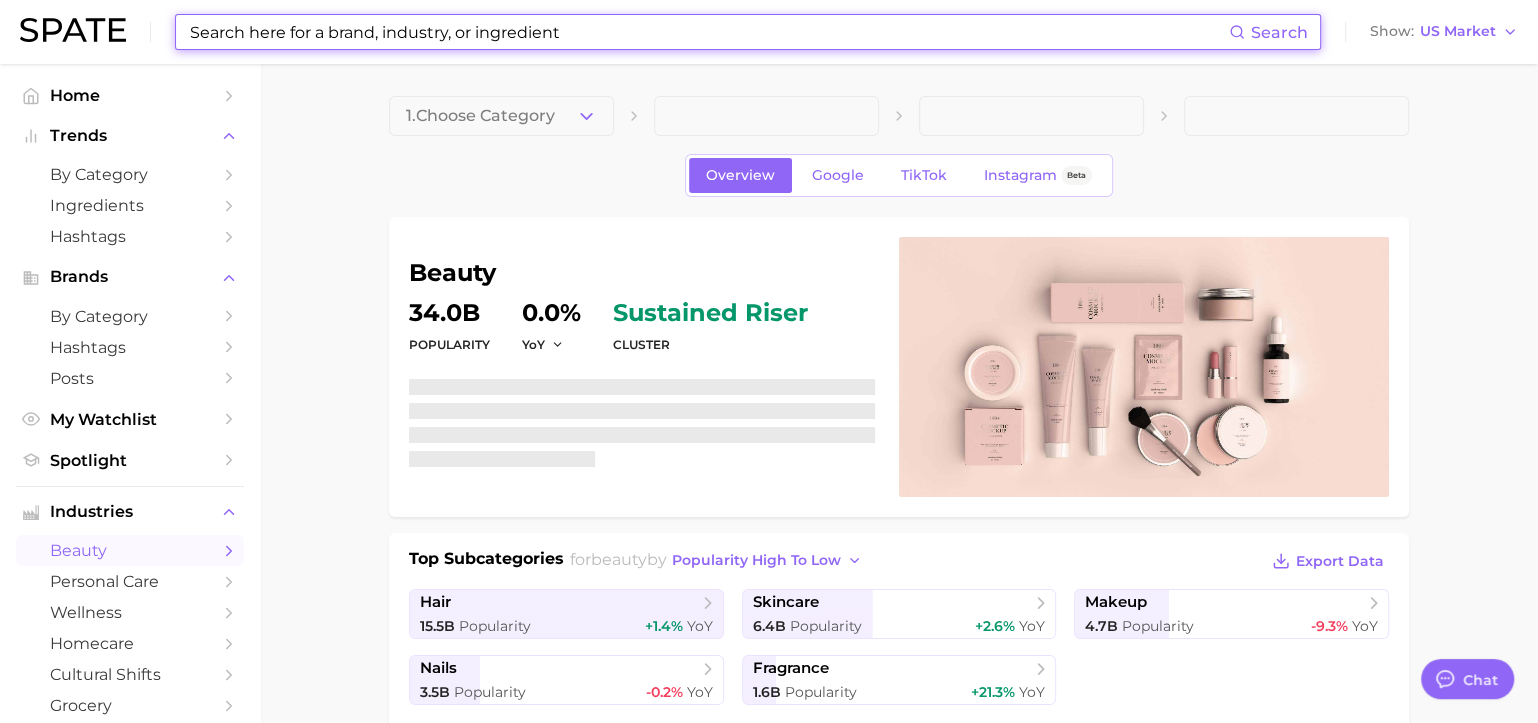 click at bounding box center (708, 32) 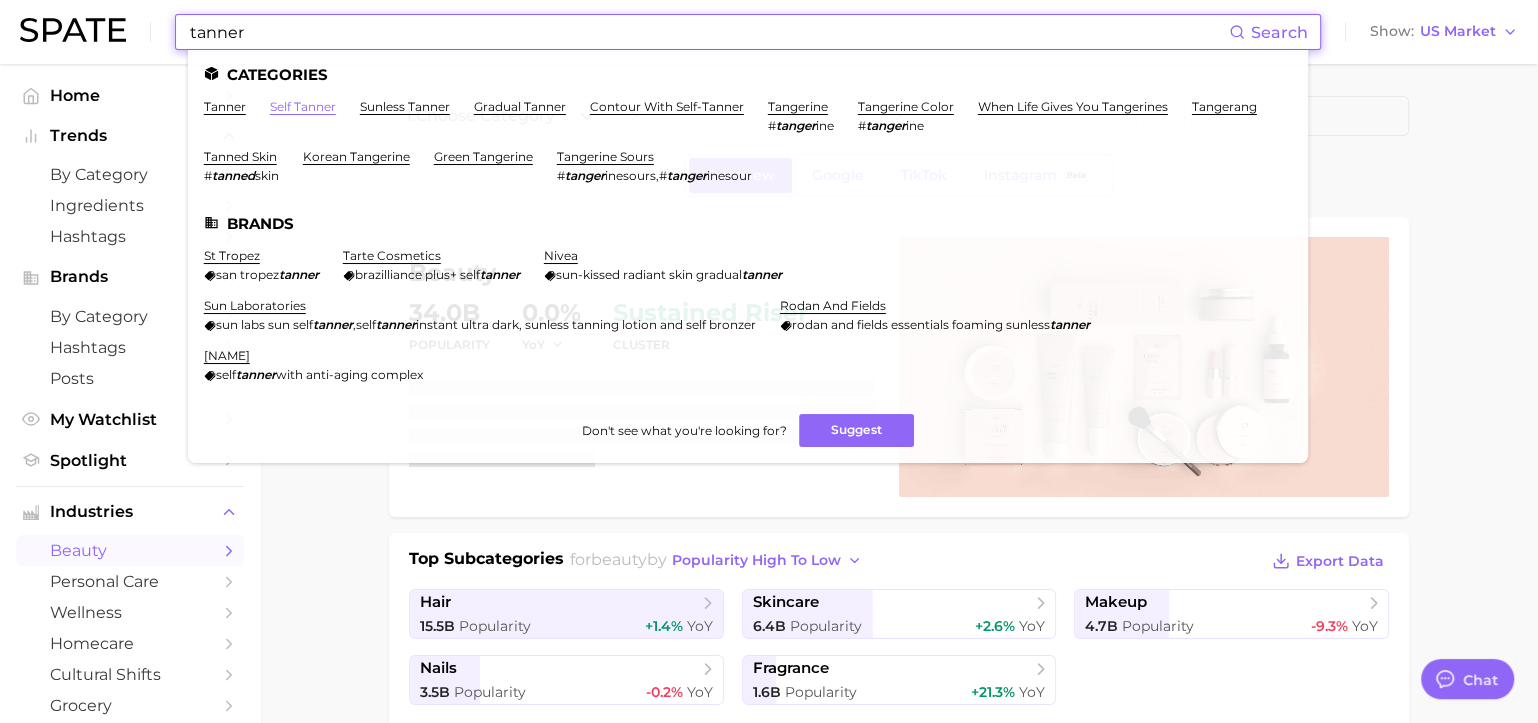 type on "tanner" 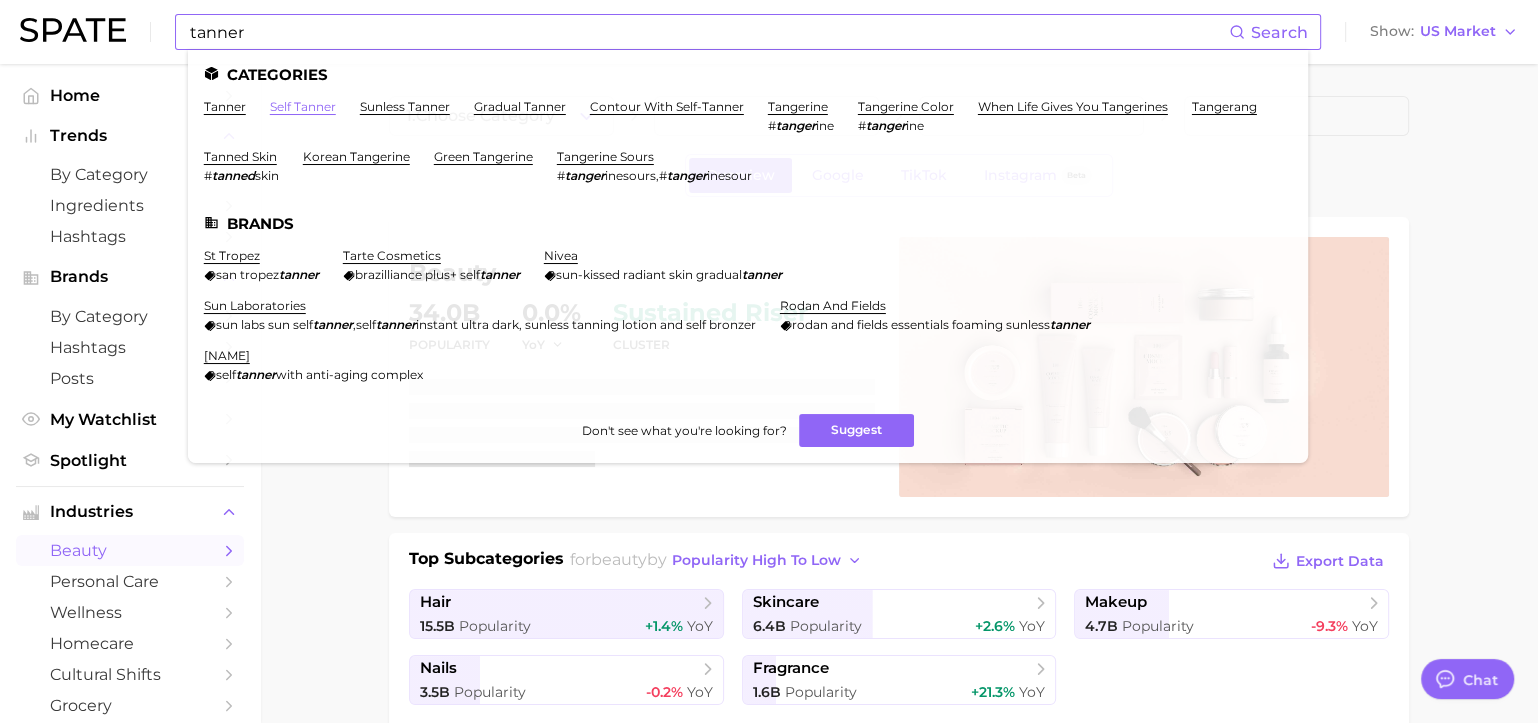 click on "self tanner" at bounding box center (303, 106) 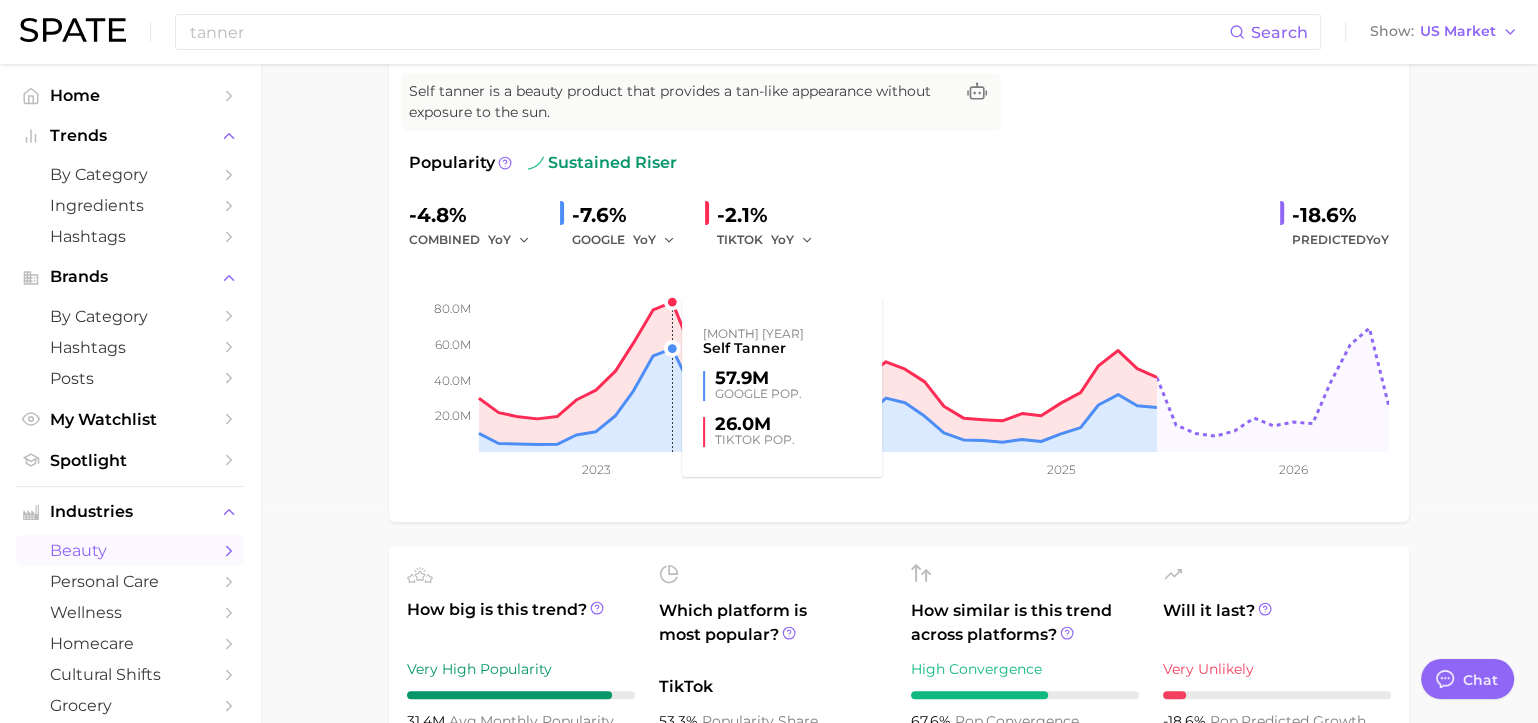 scroll, scrollTop: 232, scrollLeft: 0, axis: vertical 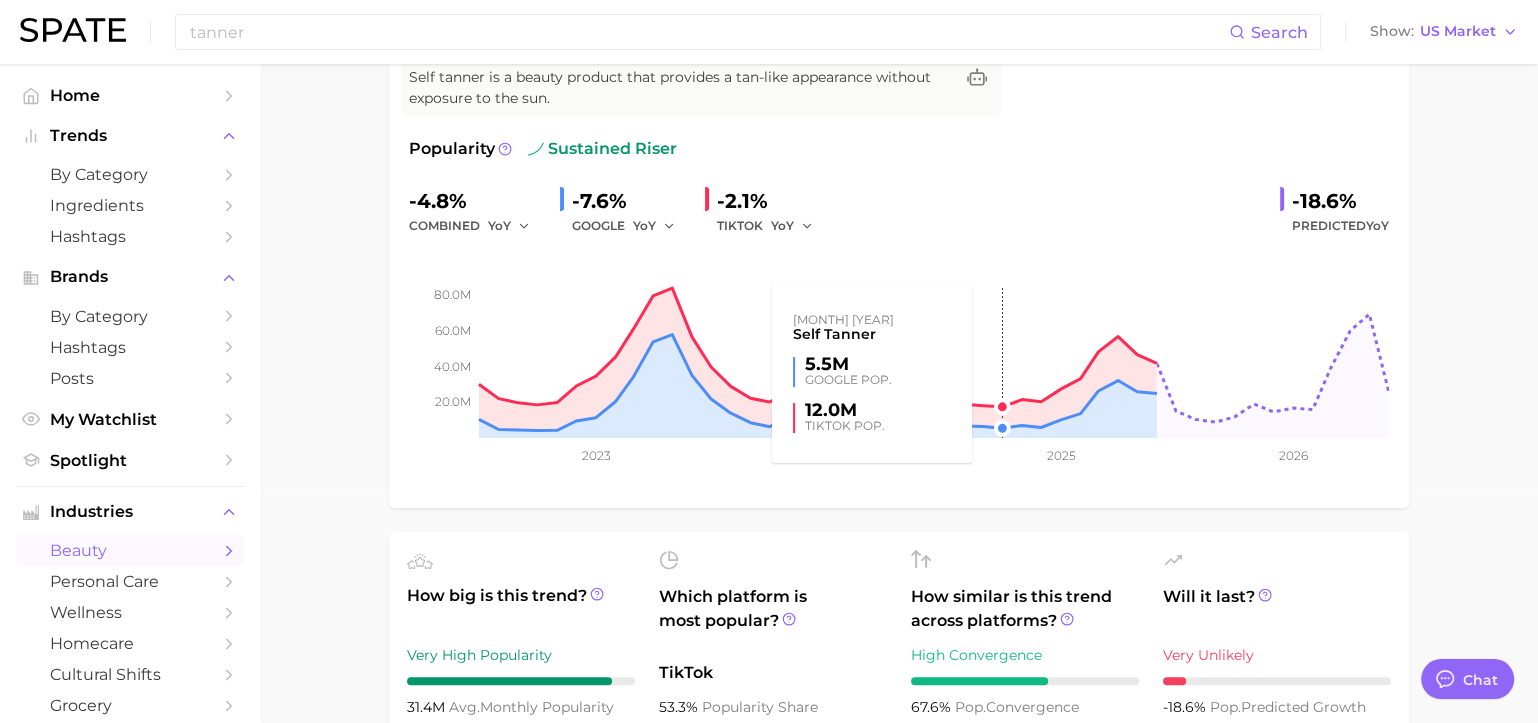 click 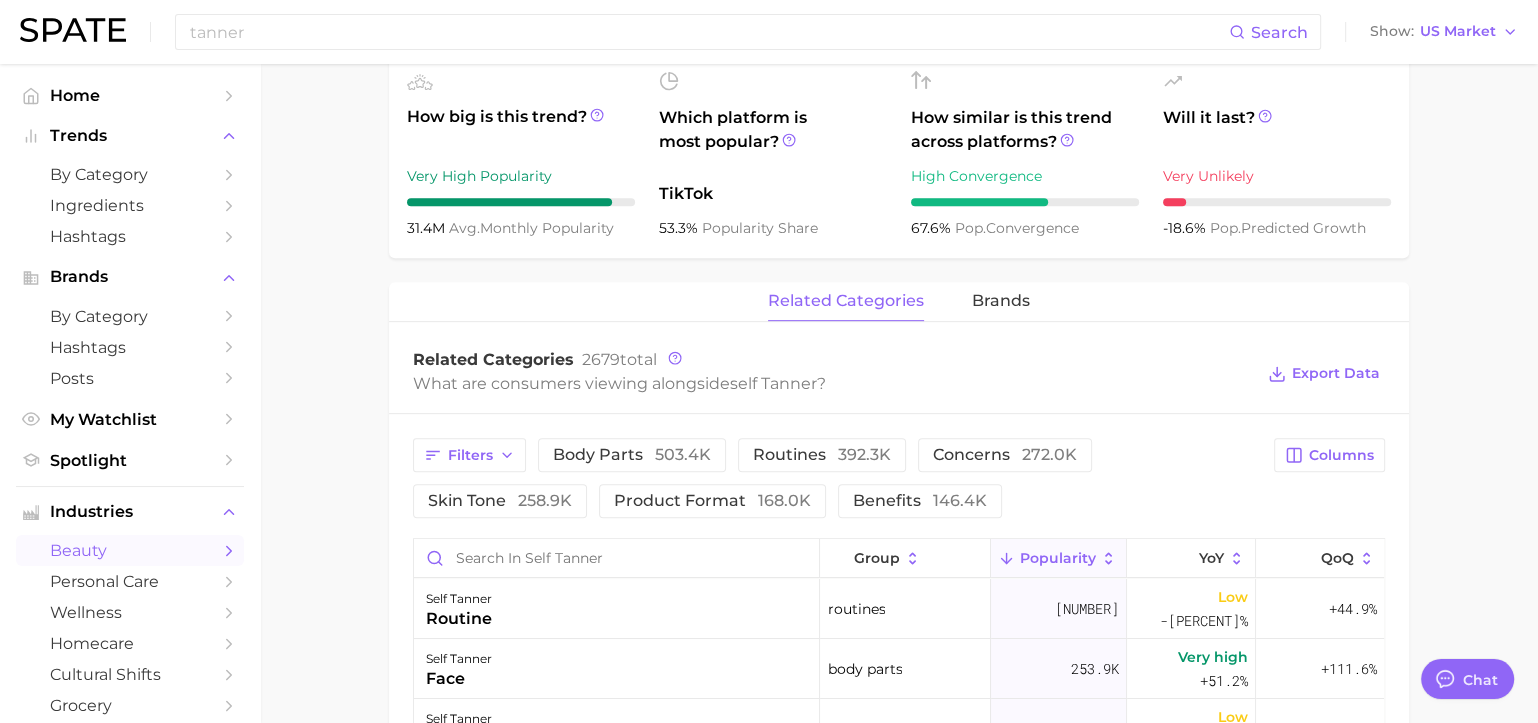 scroll, scrollTop: 900, scrollLeft: 0, axis: vertical 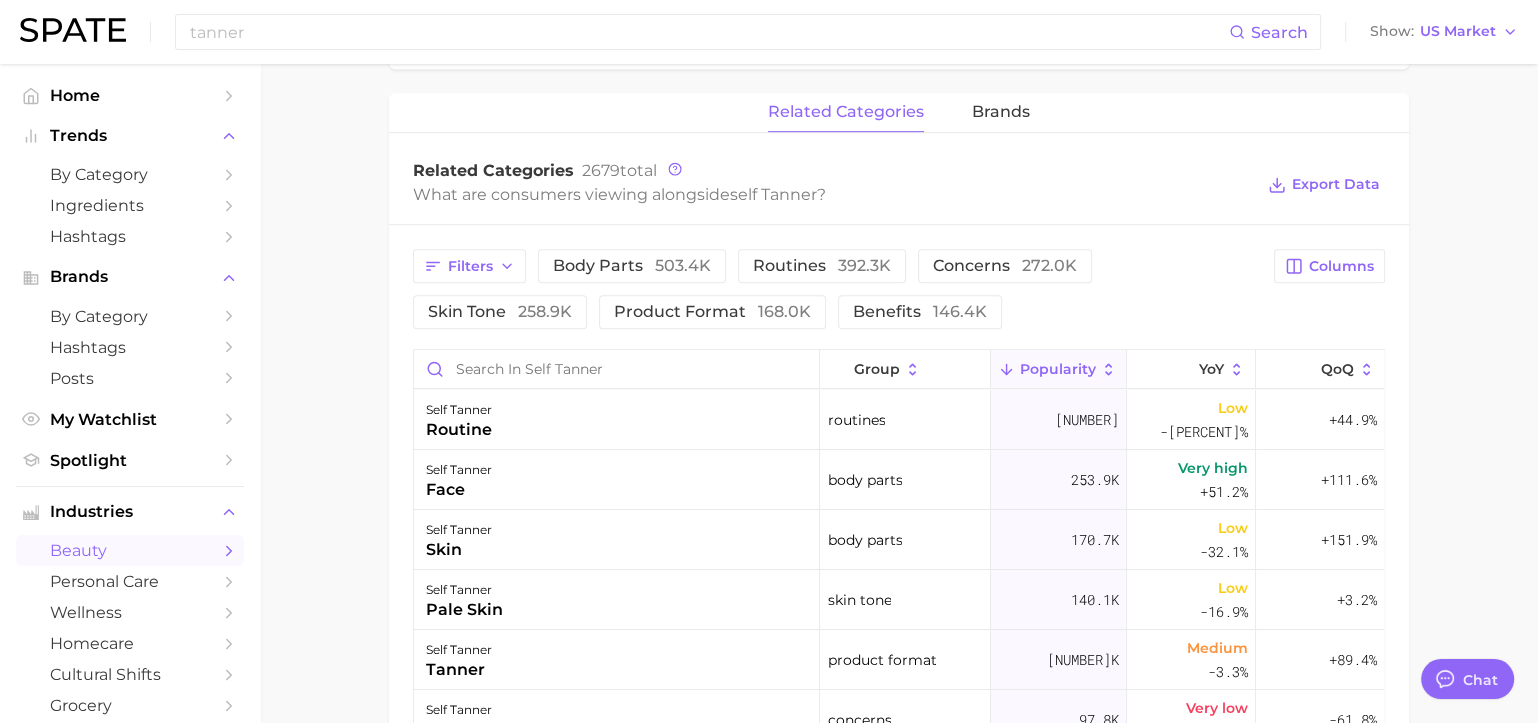 click on "Filters body parts   503.4k routines   392.3k concerns   272.0k skin tone   258.9k product format   168.0k benefits   146.4k" at bounding box center (837, 289) 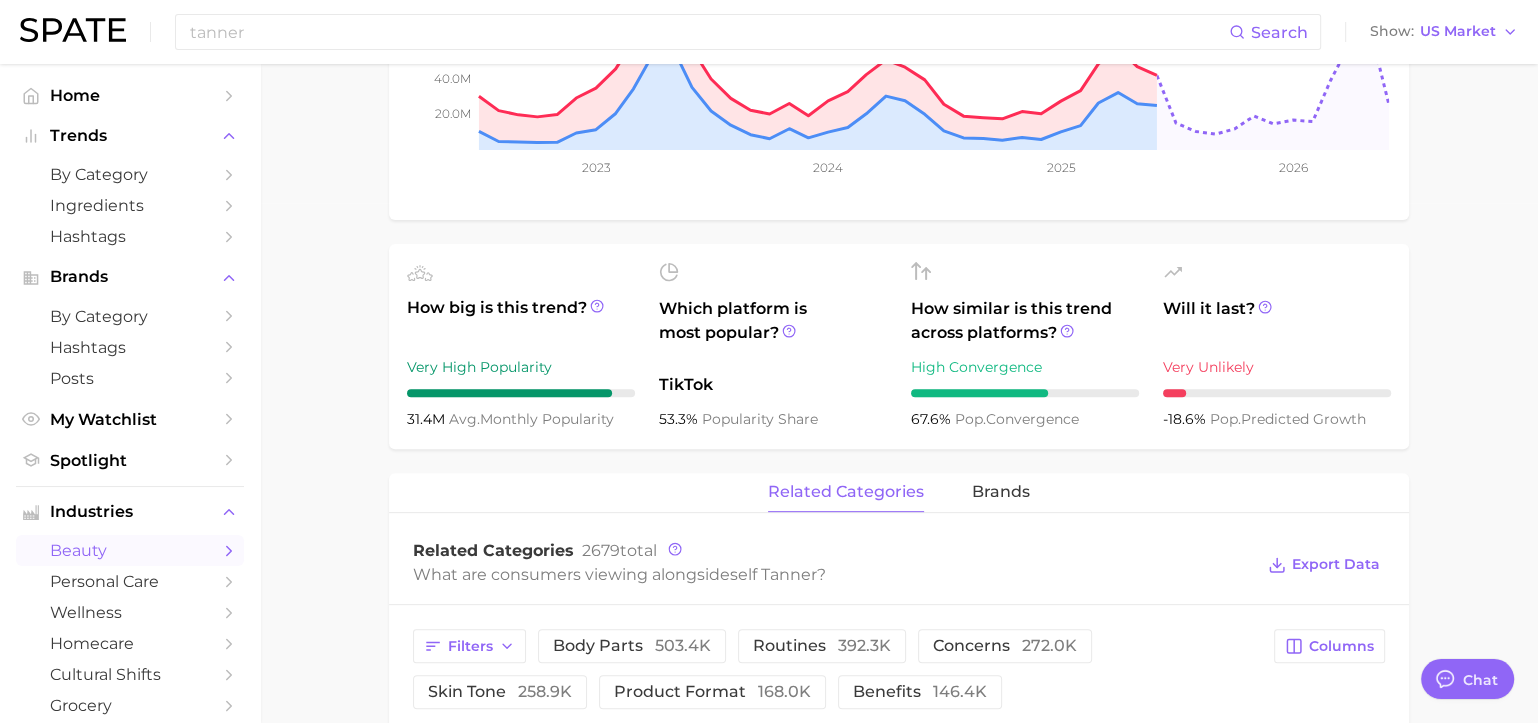 scroll, scrollTop: 235, scrollLeft: 0, axis: vertical 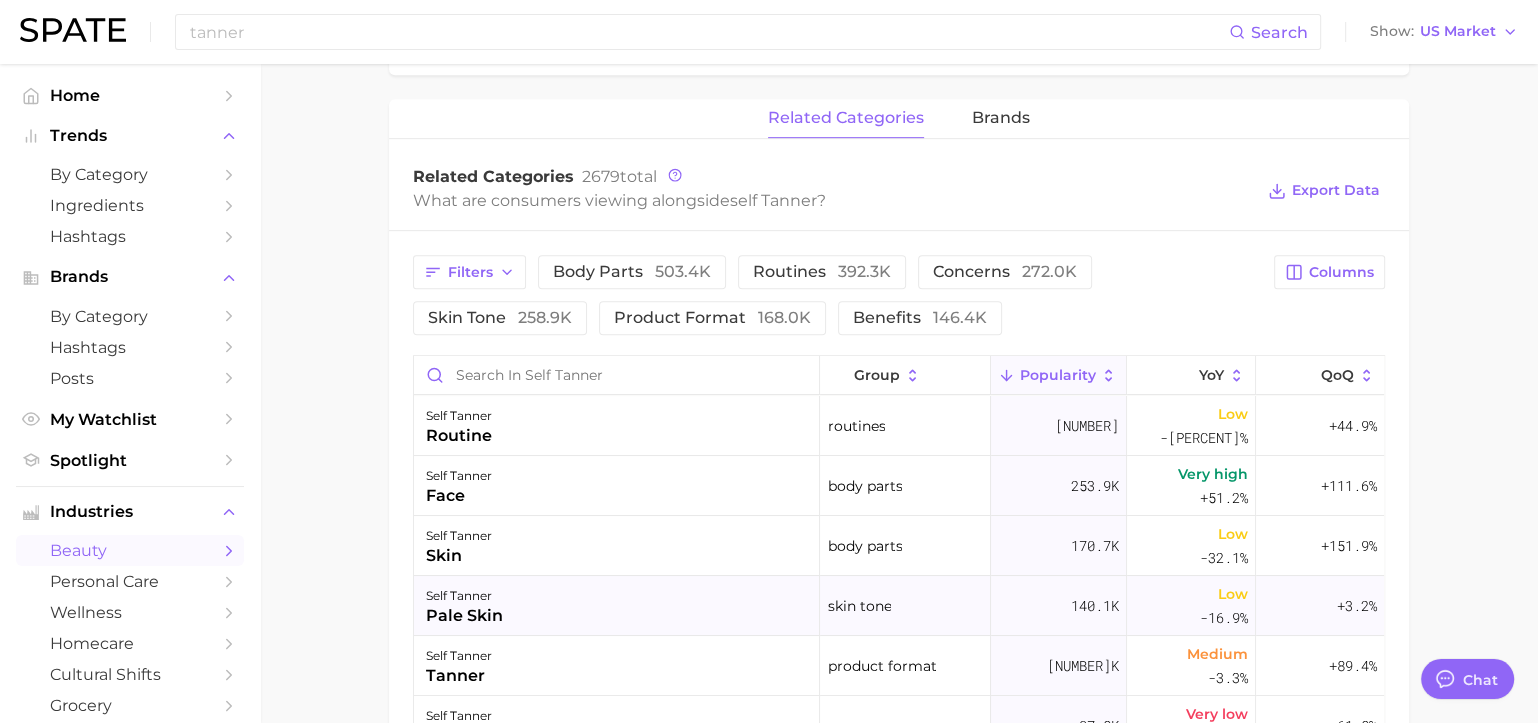 click on "self tanner" at bounding box center [464, 596] 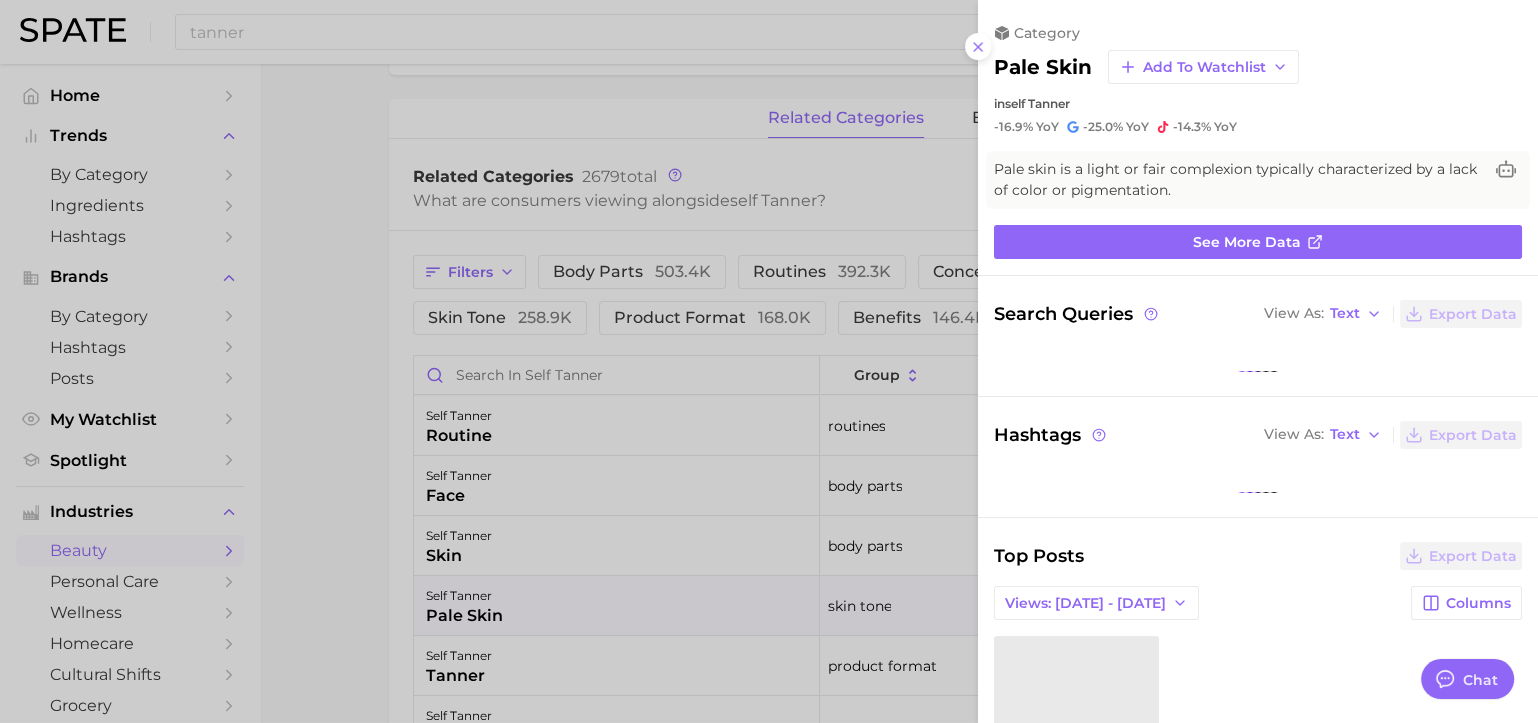 click at bounding box center (769, 361) 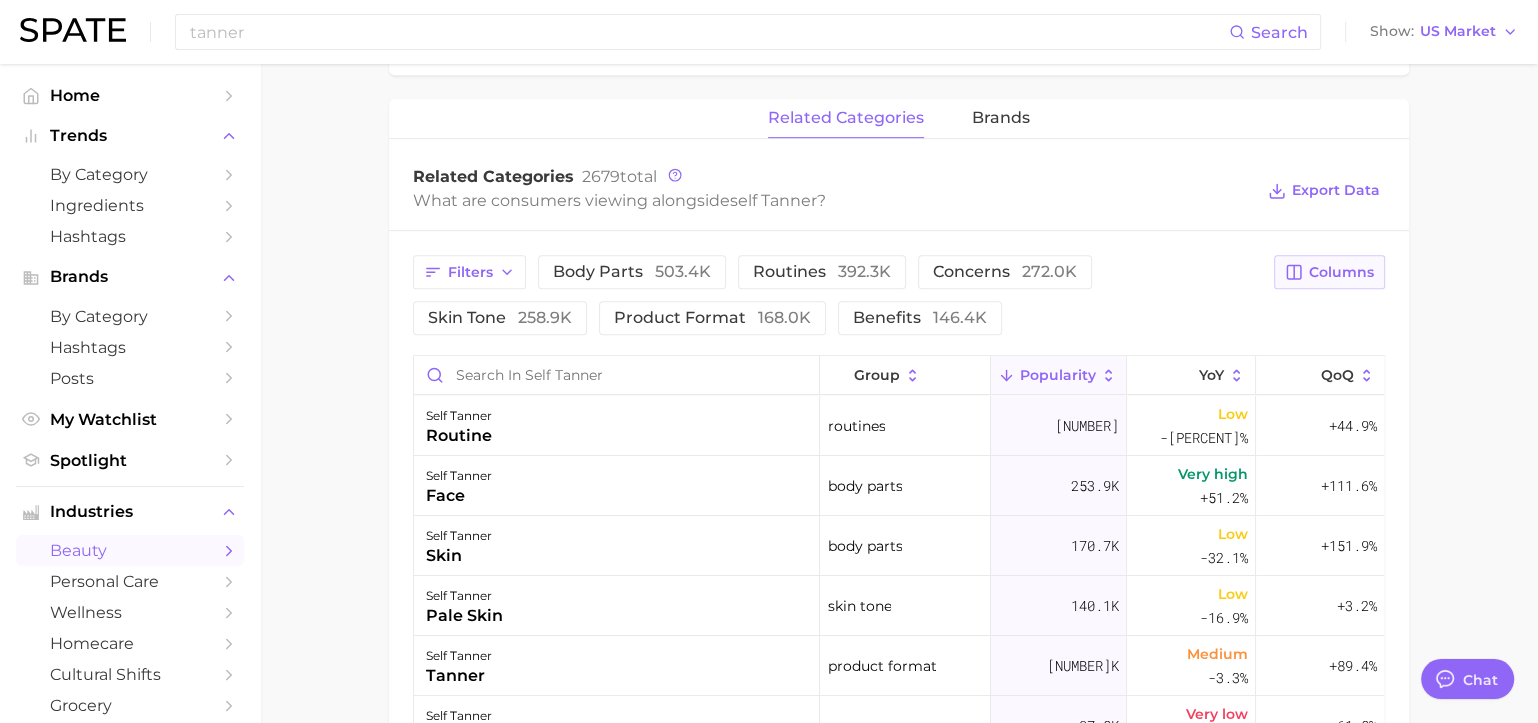 click on "Columns" at bounding box center [1329, 272] 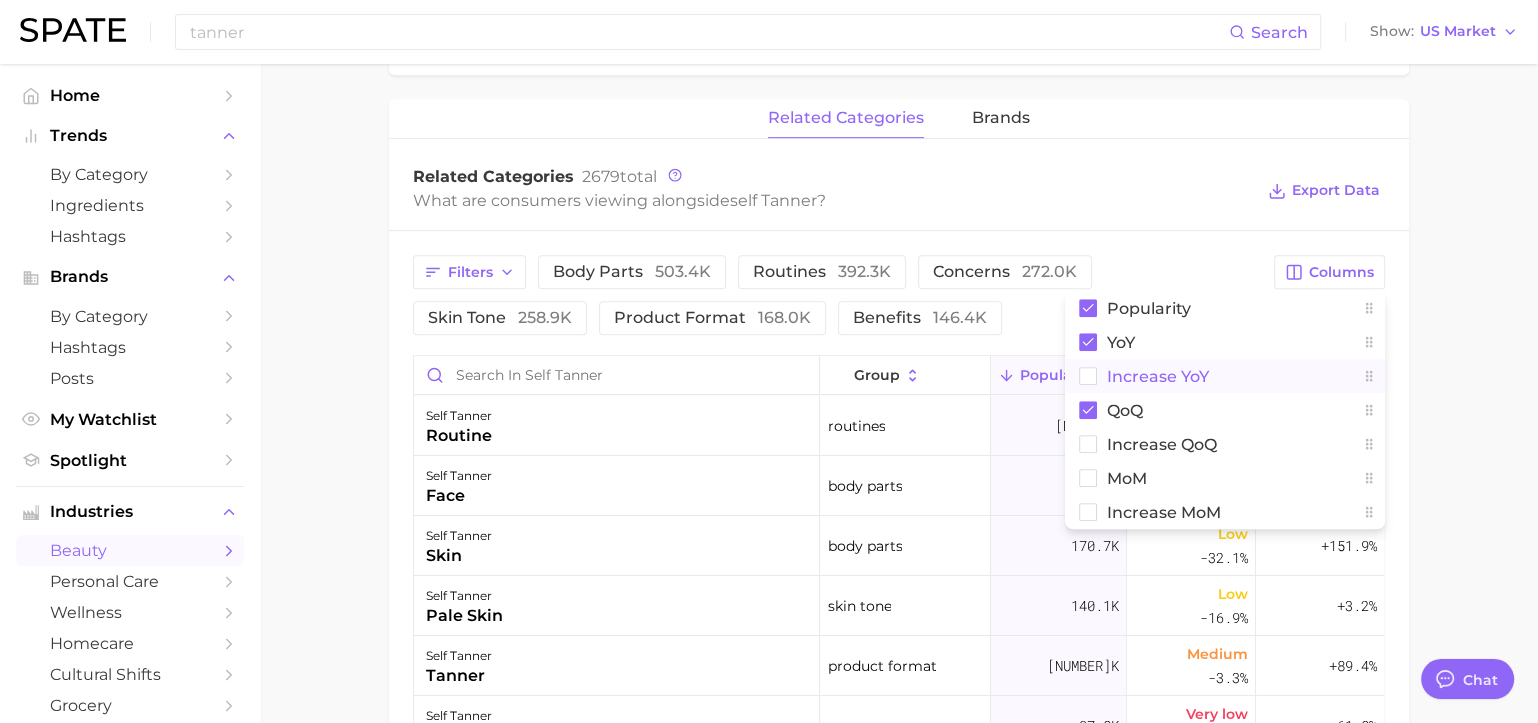 click on "Increase YoY" at bounding box center [1158, 376] 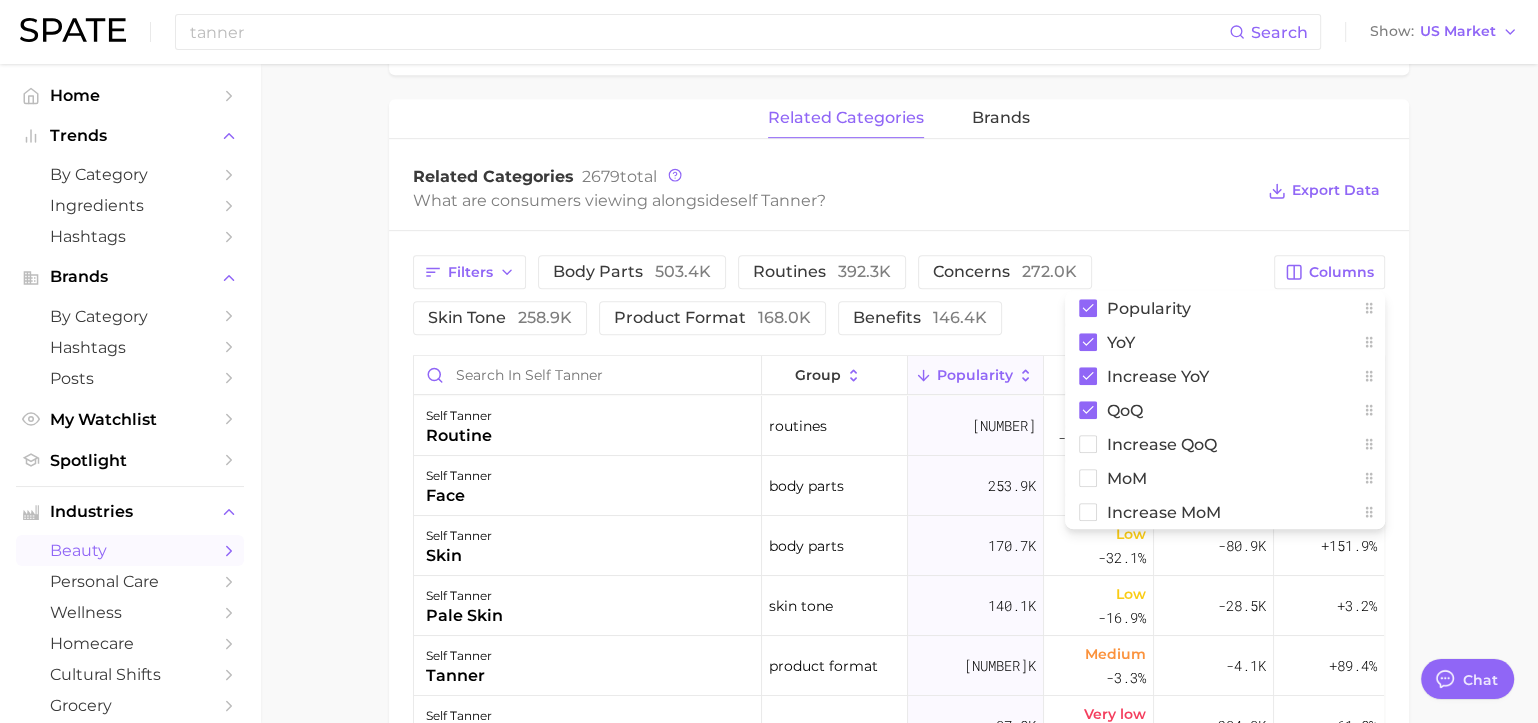 click on "Related Categories 2679  total What are consumers viewing alongside  self tanner ? Export Data" at bounding box center [899, 191] 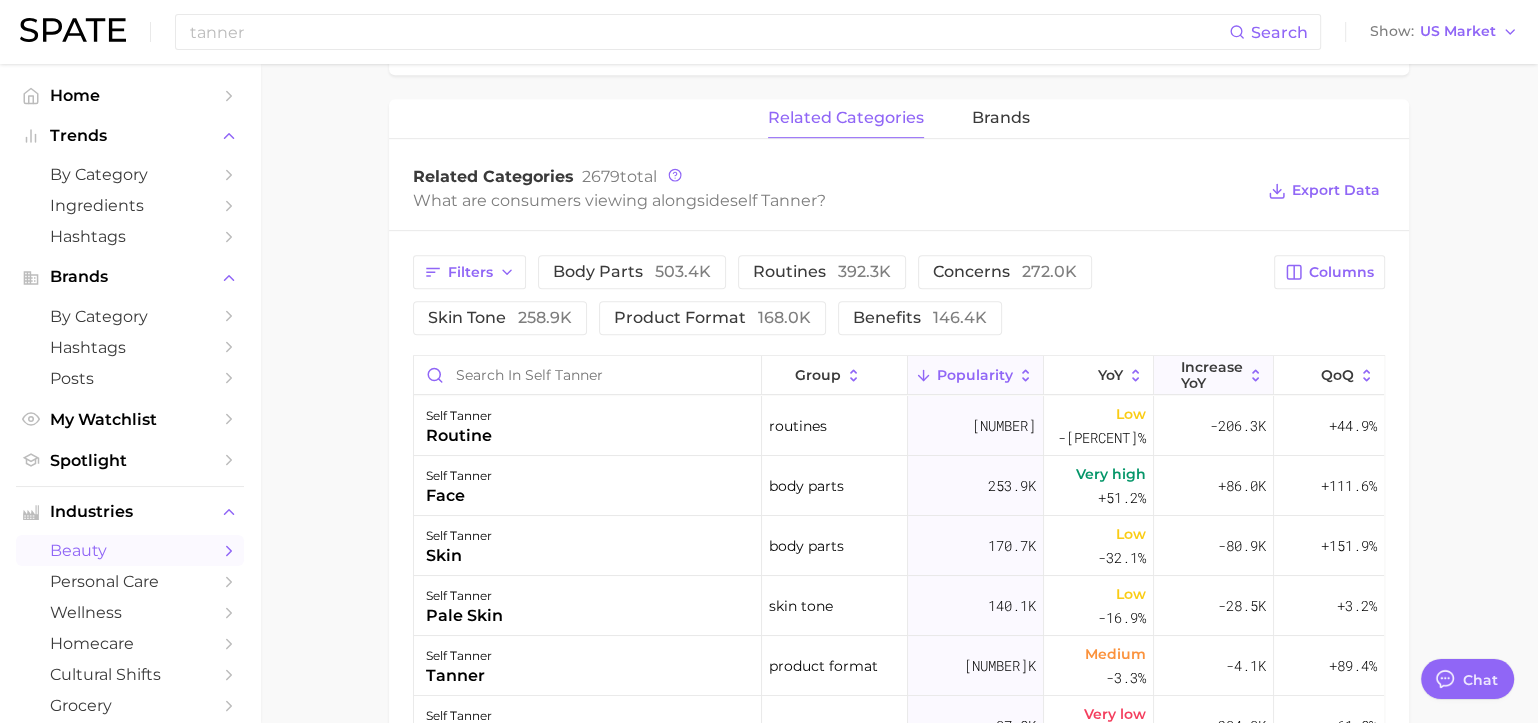 click on "Increase YoY" at bounding box center (1214, 375) 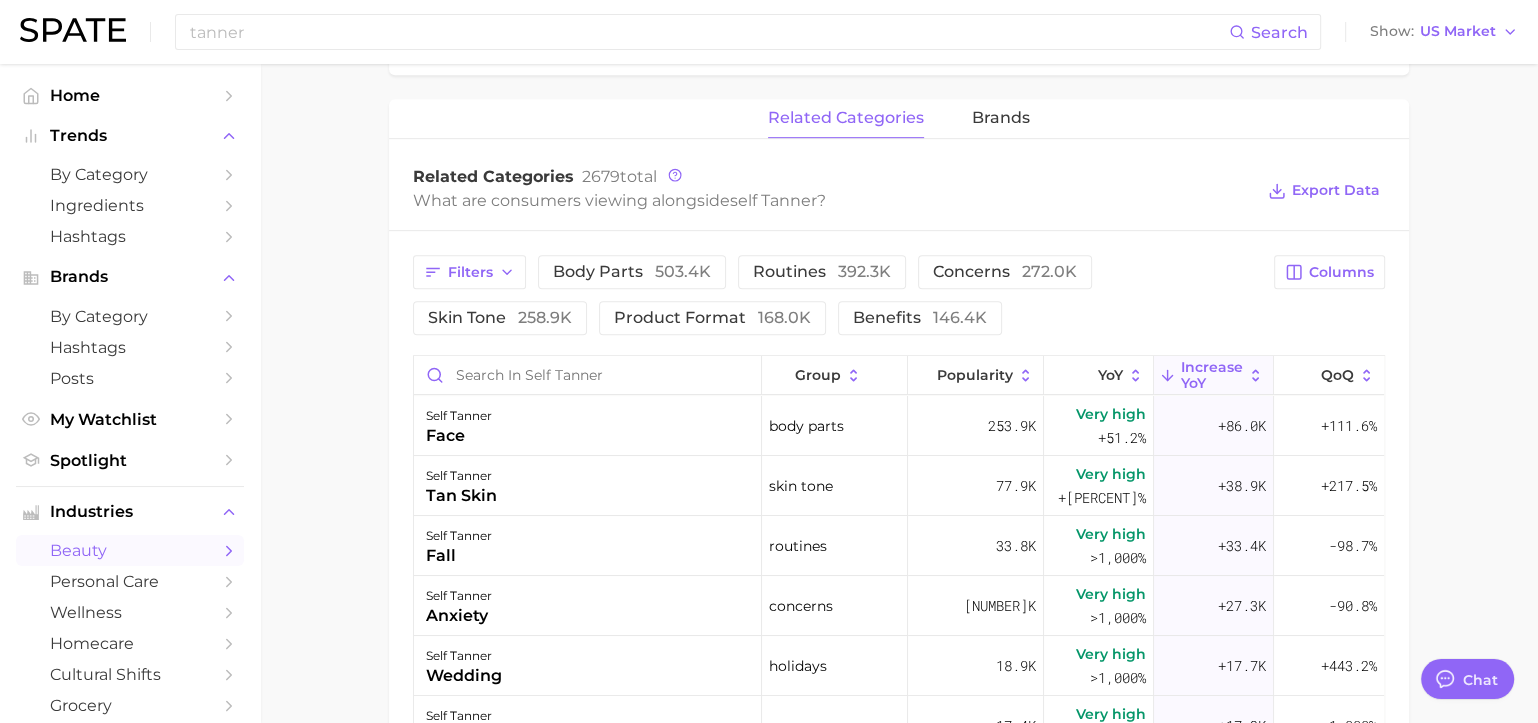 click on "Increase YoY" at bounding box center (1212, 375) 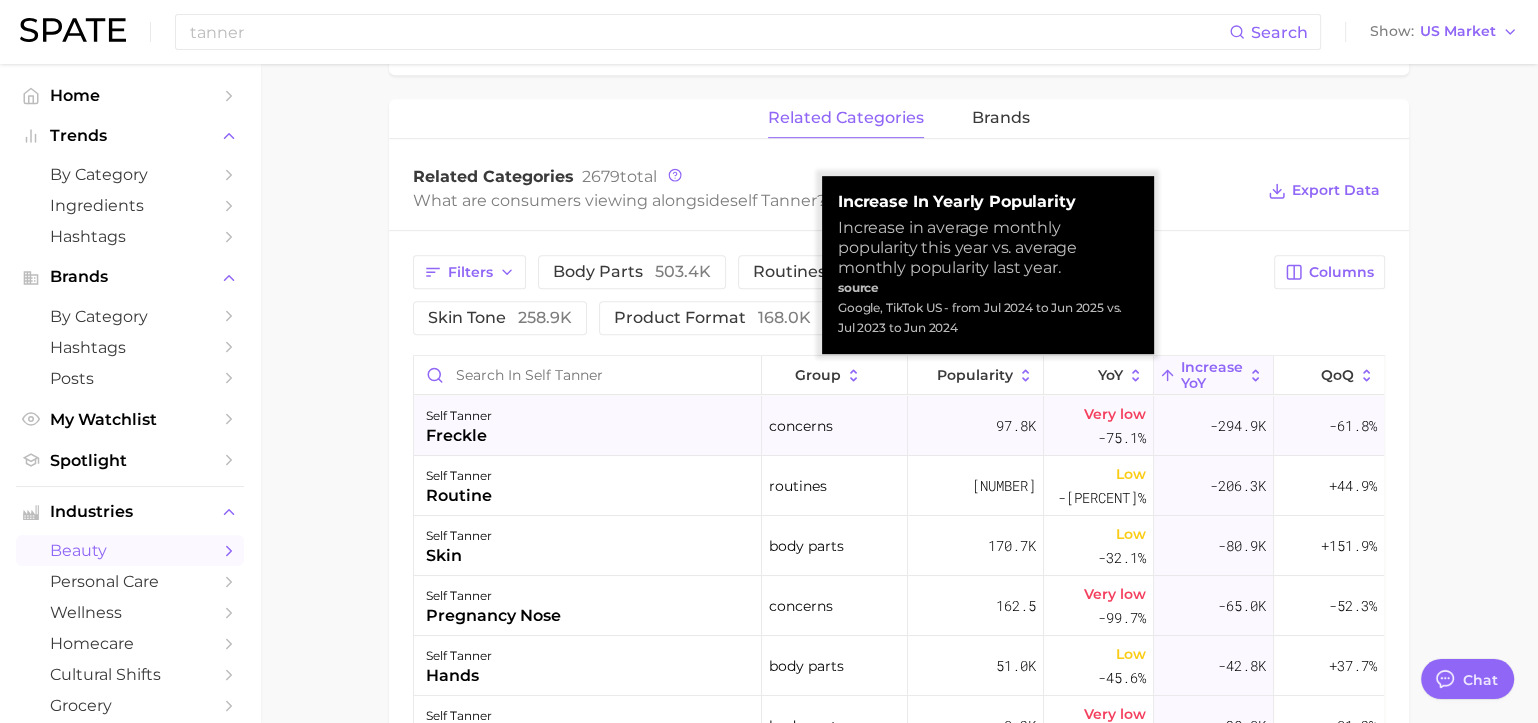 click on "self tanner freckle" at bounding box center (588, 426) 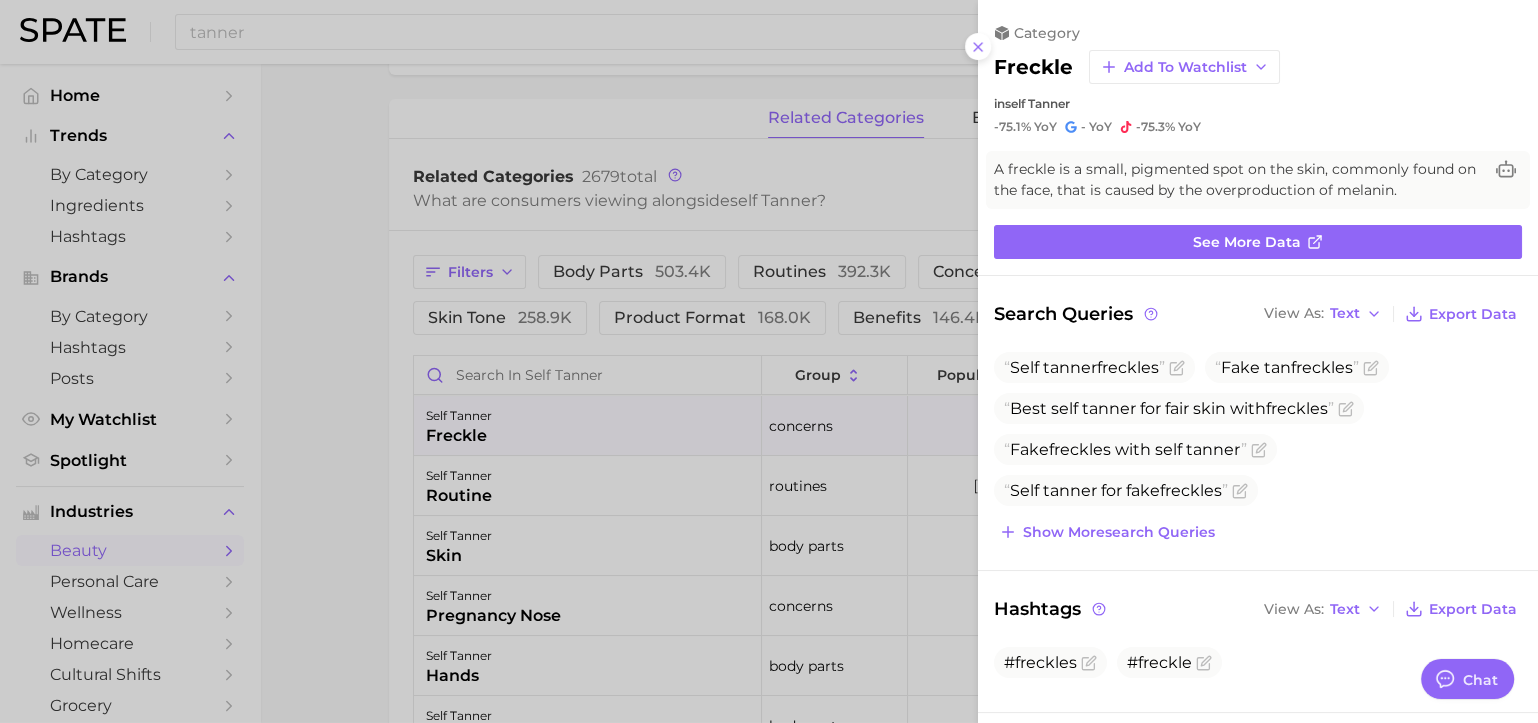 scroll, scrollTop: 0, scrollLeft: 0, axis: both 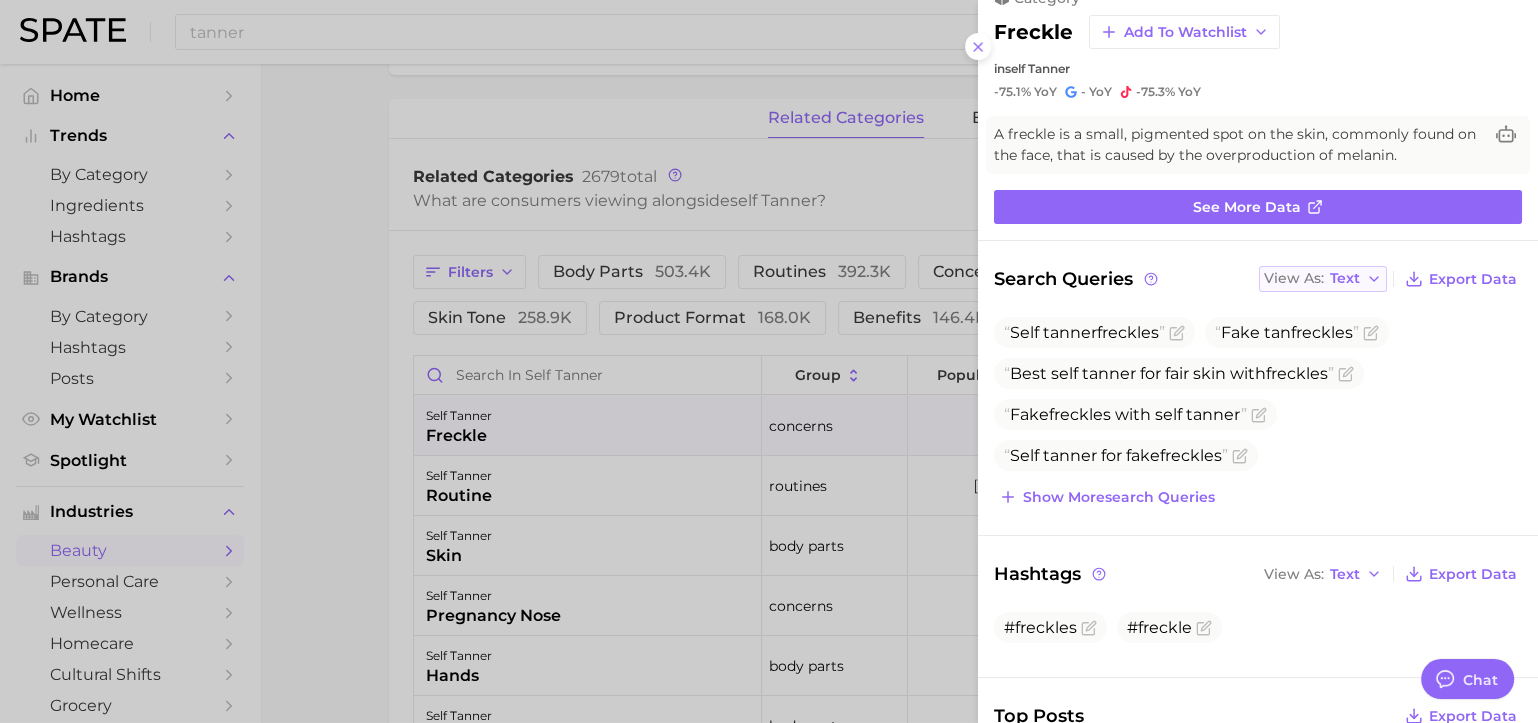 click on "View As Text" at bounding box center (1323, 279) 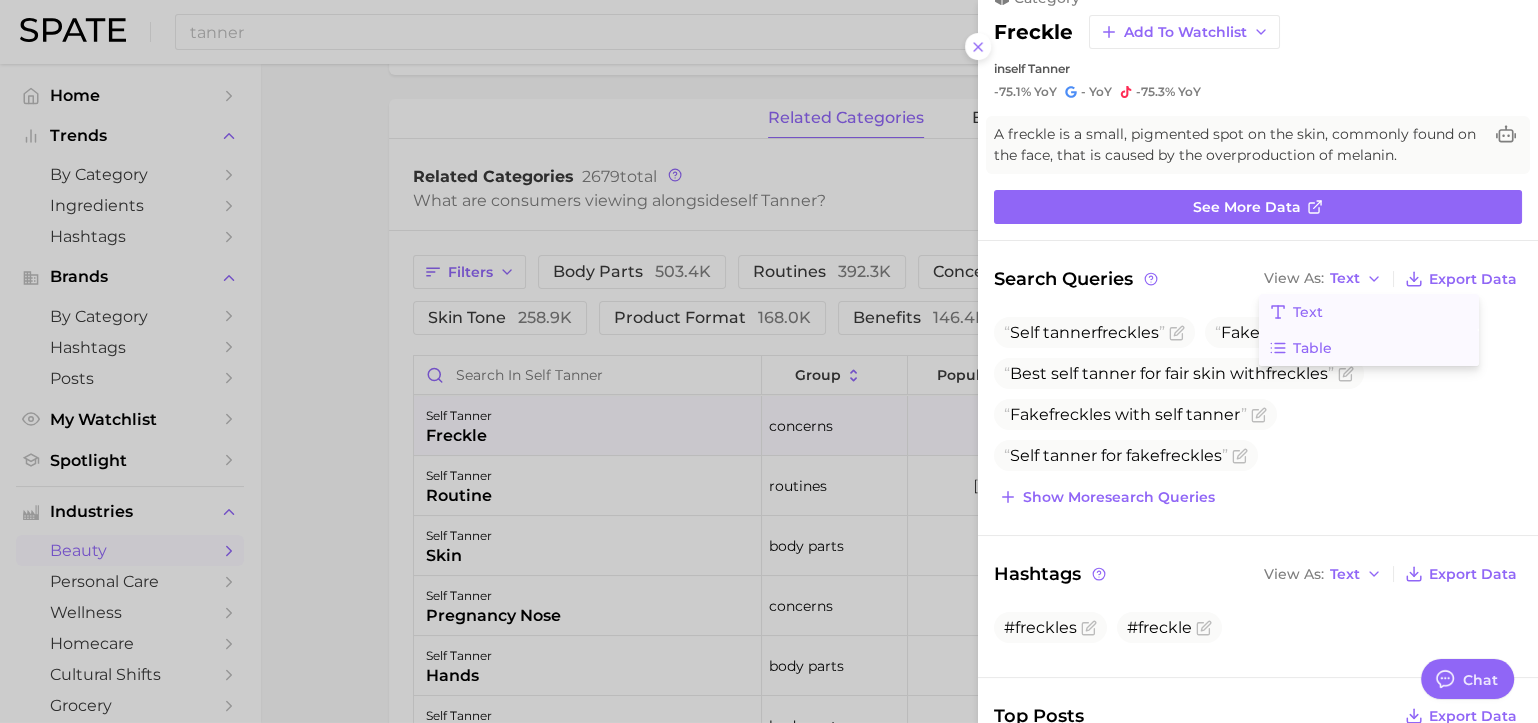 click on "Table" at bounding box center (1369, 348) 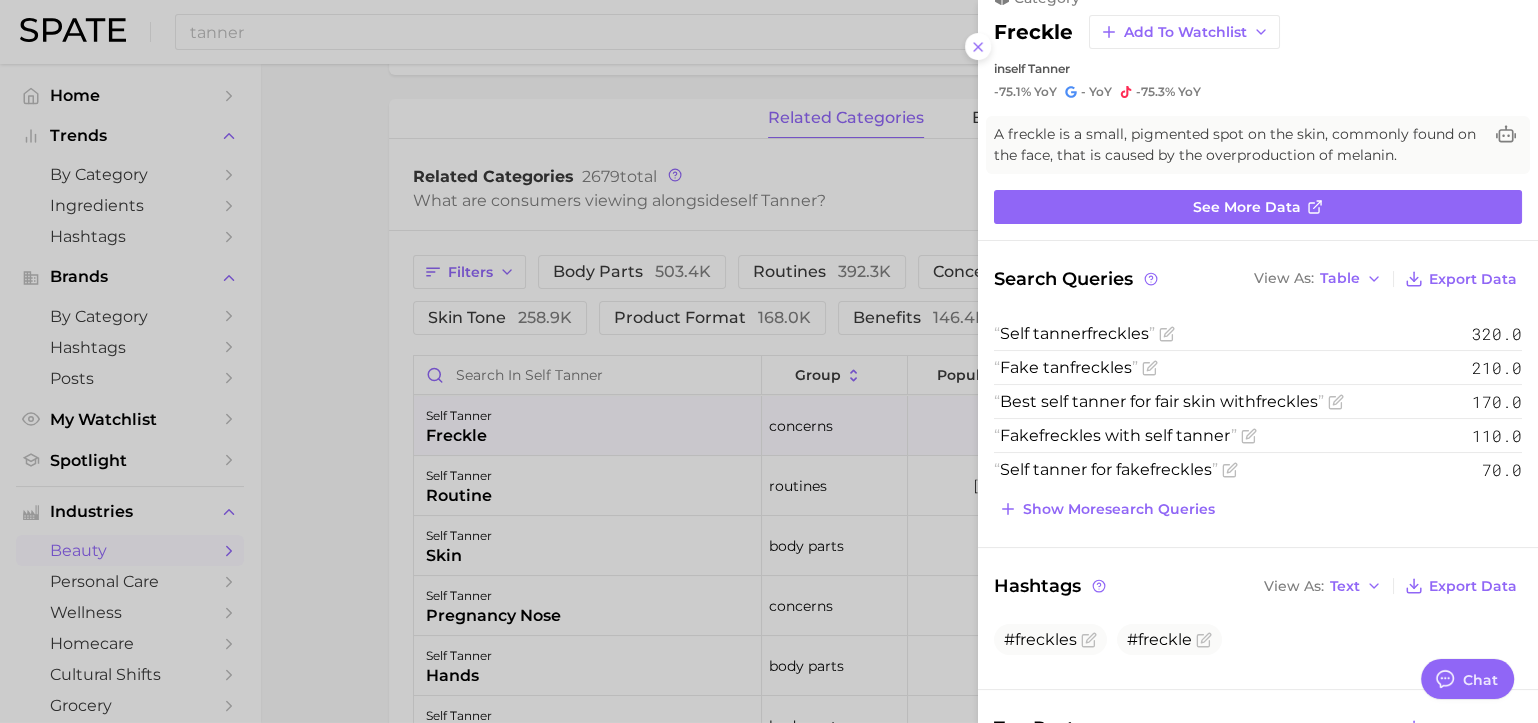 click at bounding box center [769, 361] 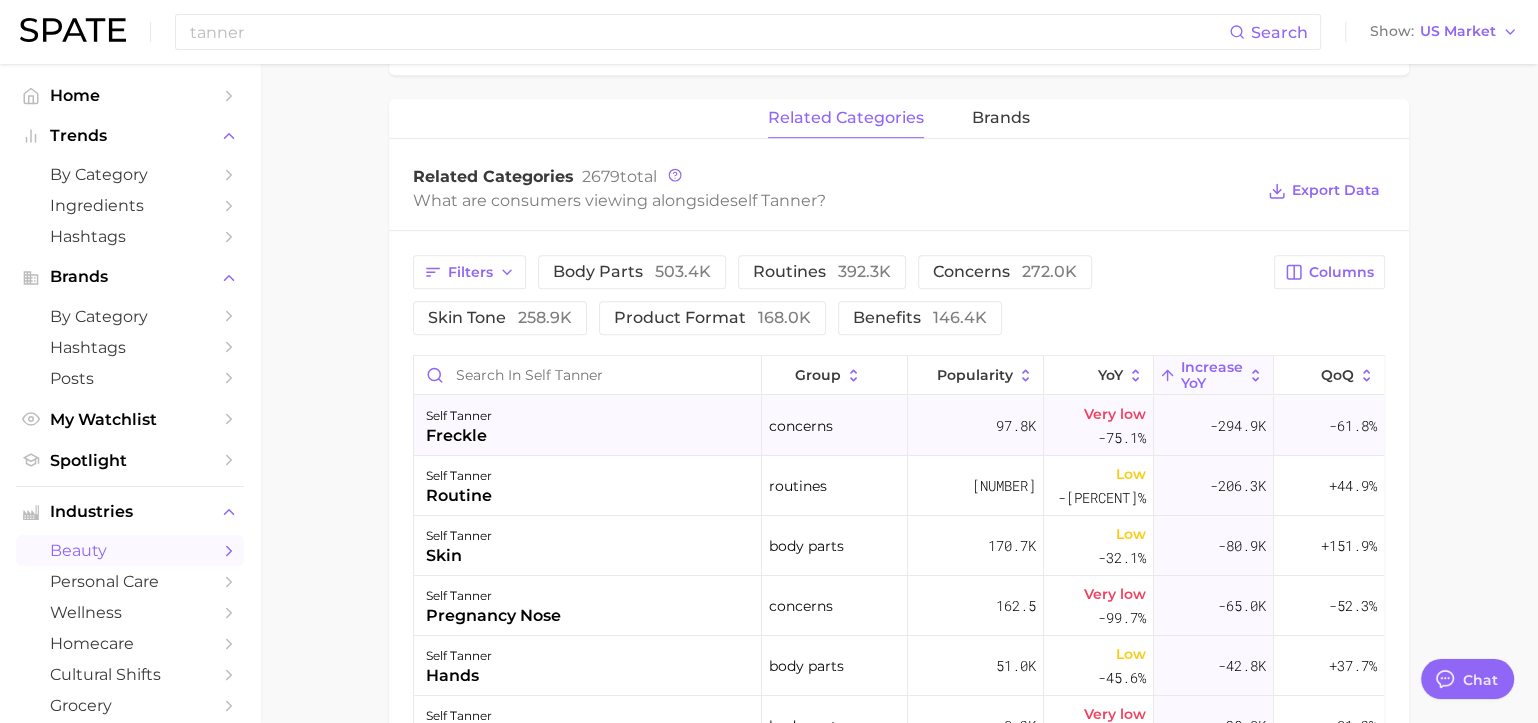 click on "self tanner freckle" at bounding box center [588, 426] 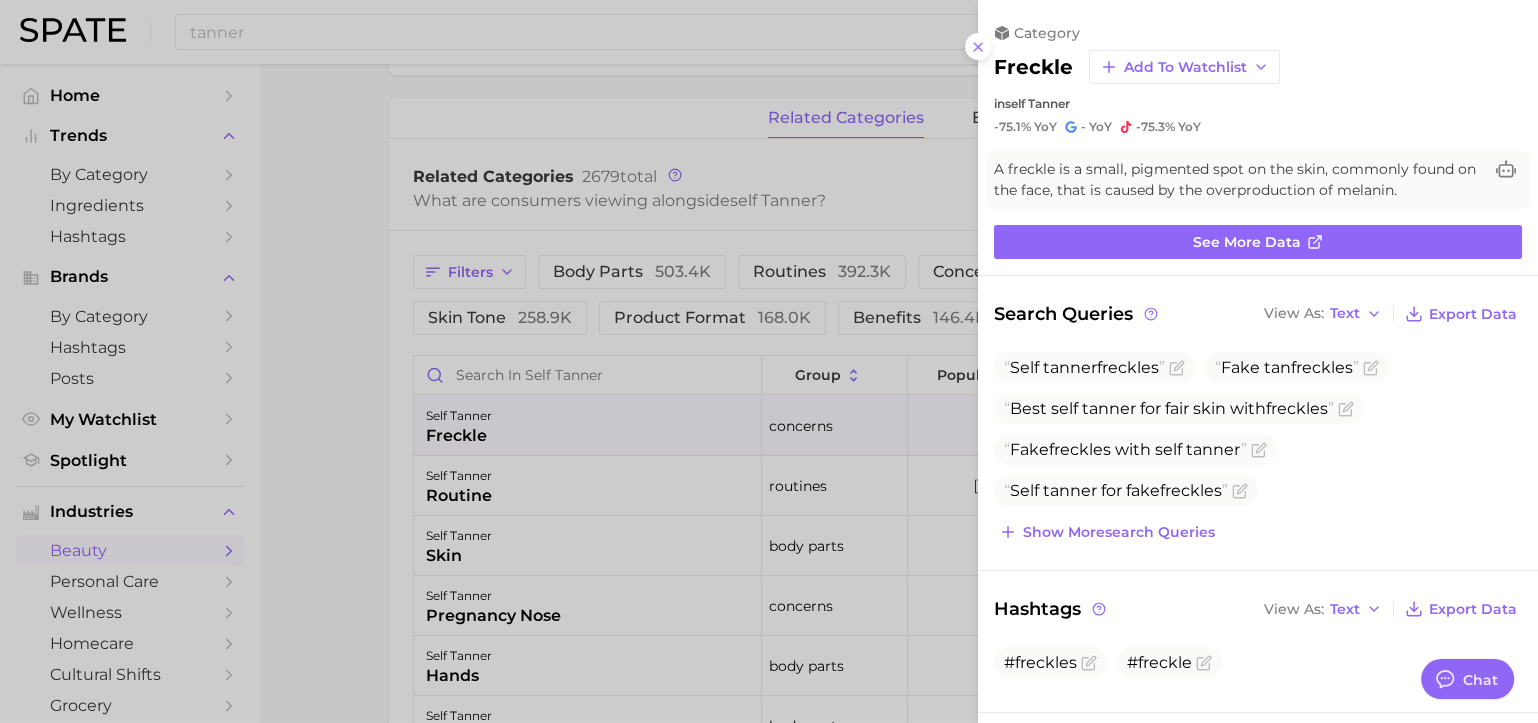 scroll, scrollTop: 0, scrollLeft: 0, axis: both 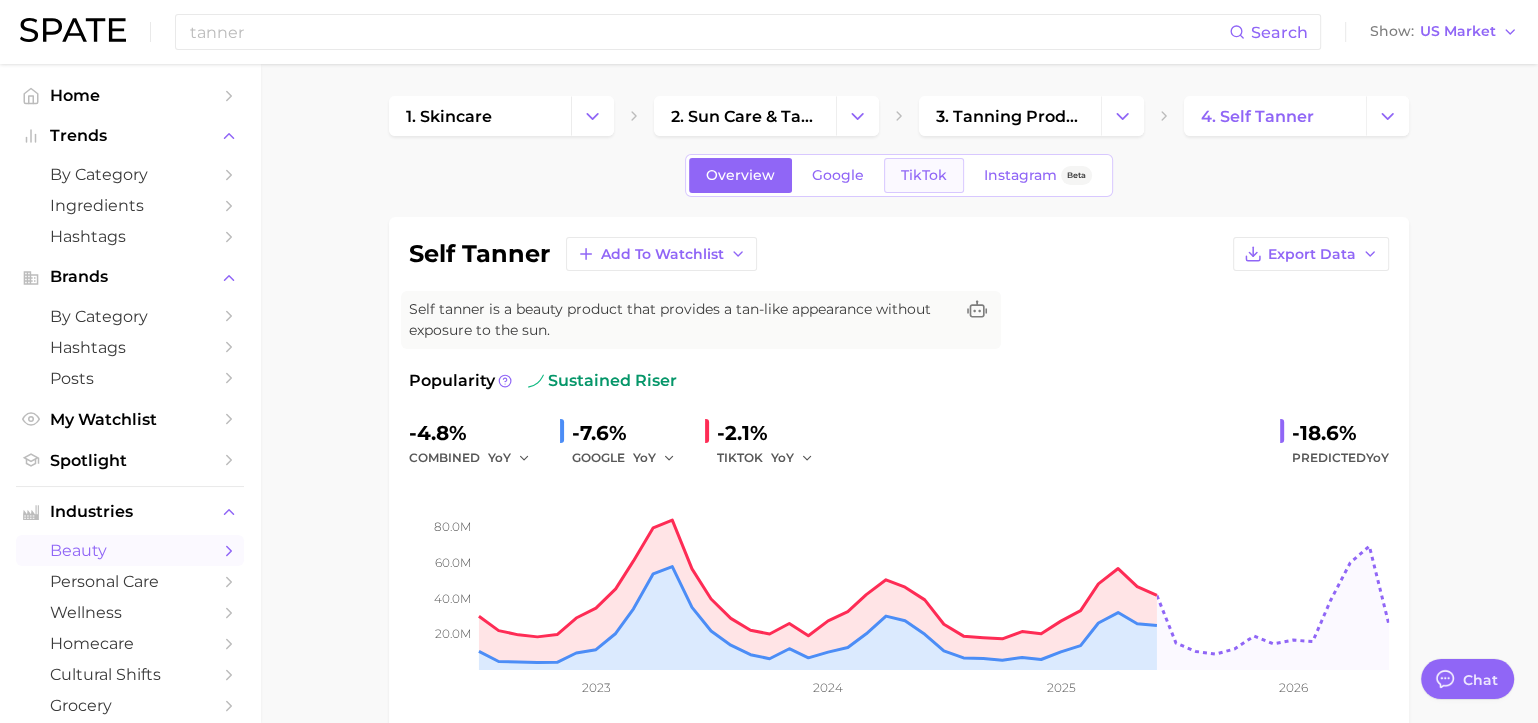 click on "TikTok" at bounding box center [924, 175] 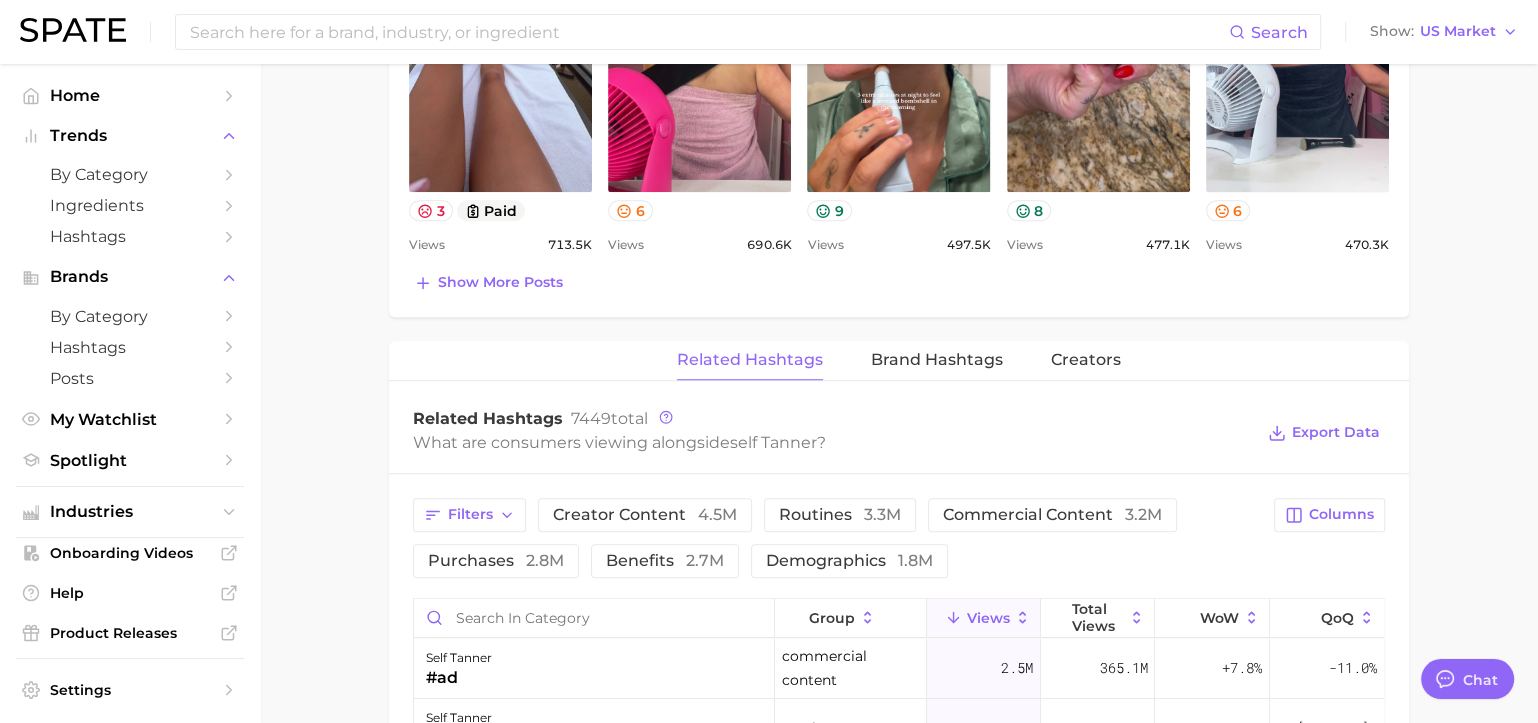 scroll, scrollTop: 1474, scrollLeft: 0, axis: vertical 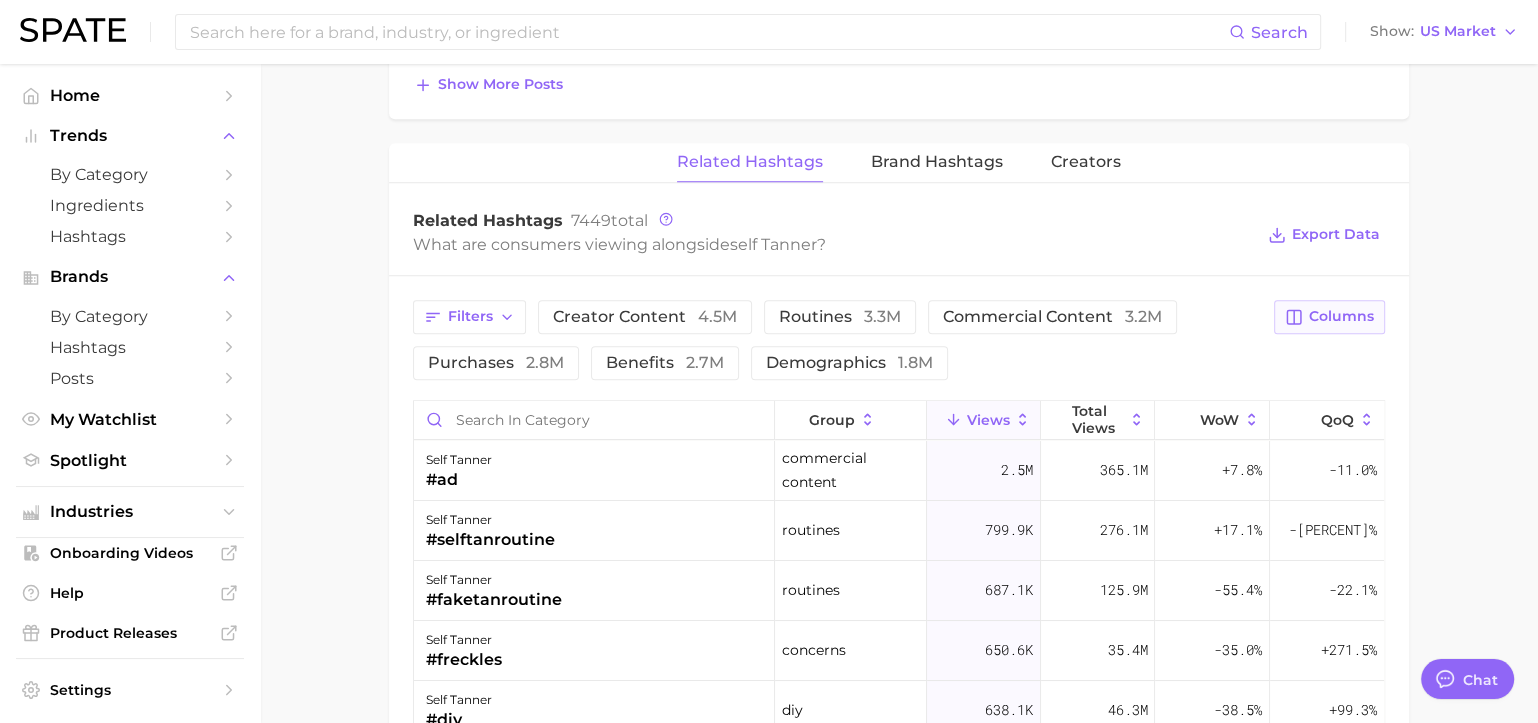 click on "Columns" at bounding box center (1329, 317) 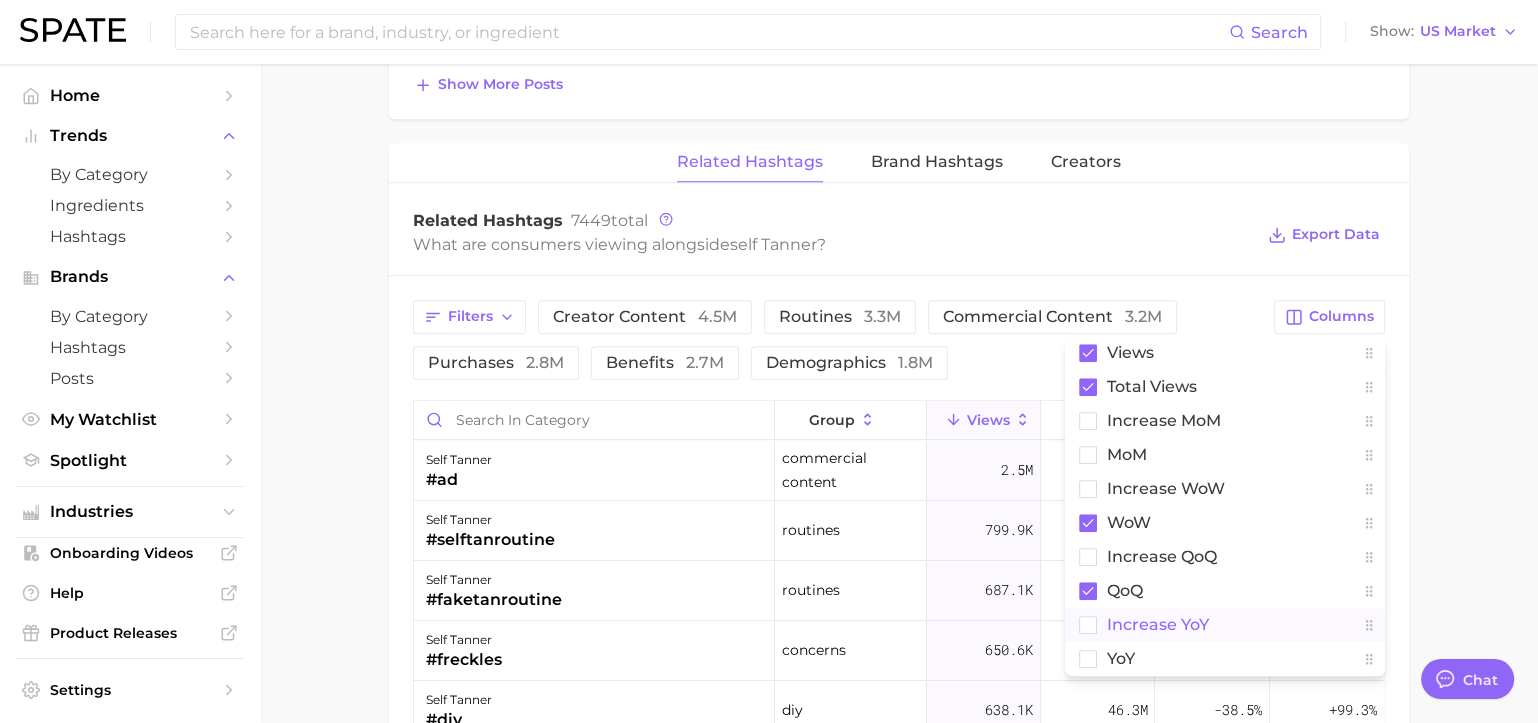 click on "increase YoY" at bounding box center [1158, 624] 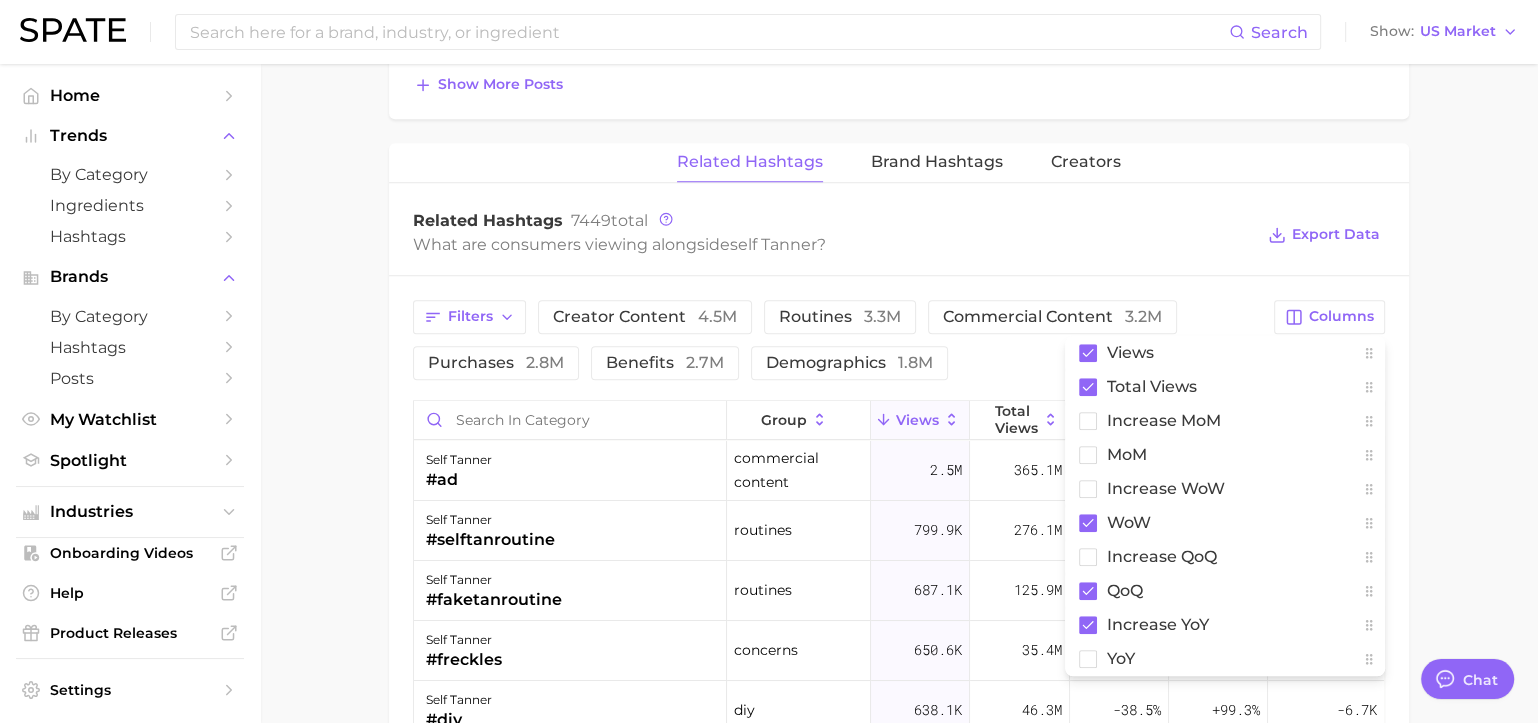 click on "Related Hashtags 7449  total" at bounding box center [833, 221] 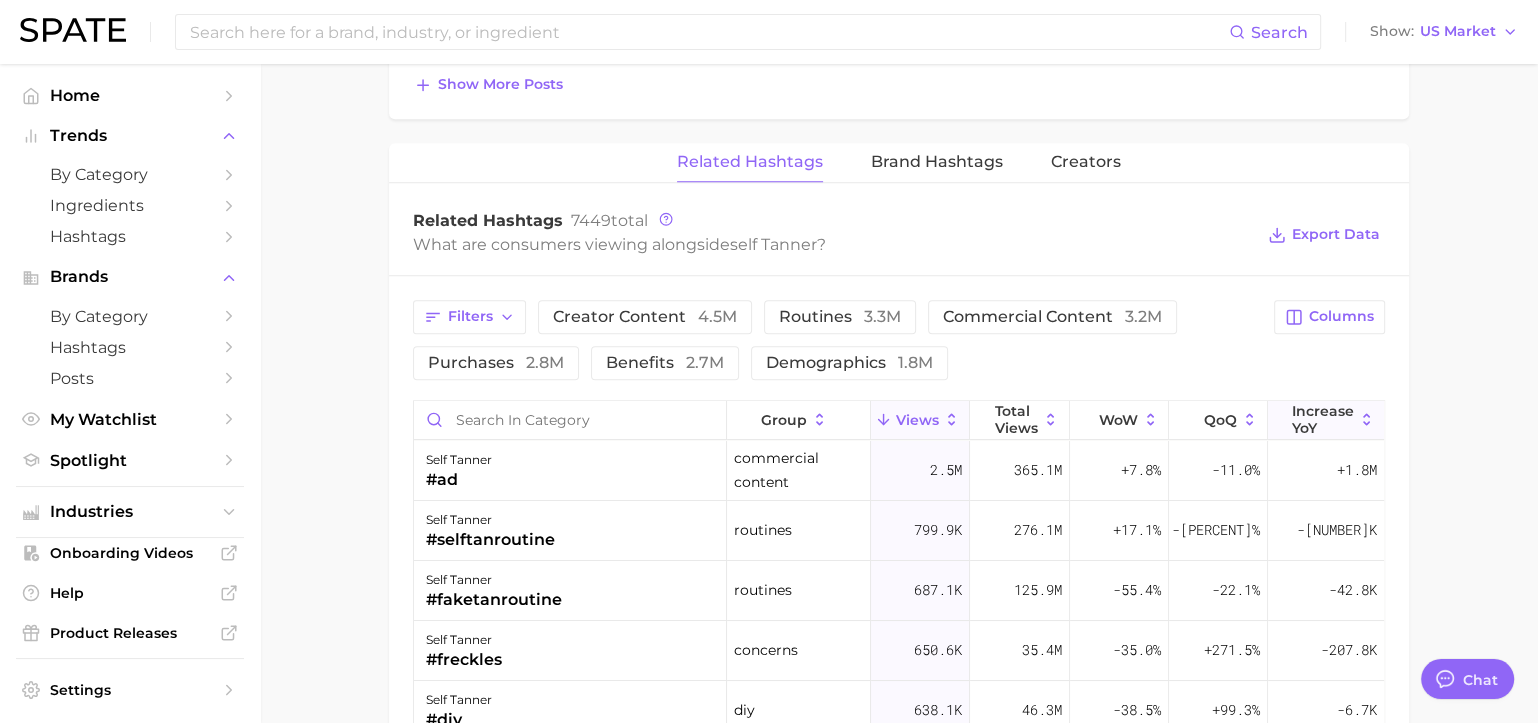 click on "increase YoY" at bounding box center [1323, 419] 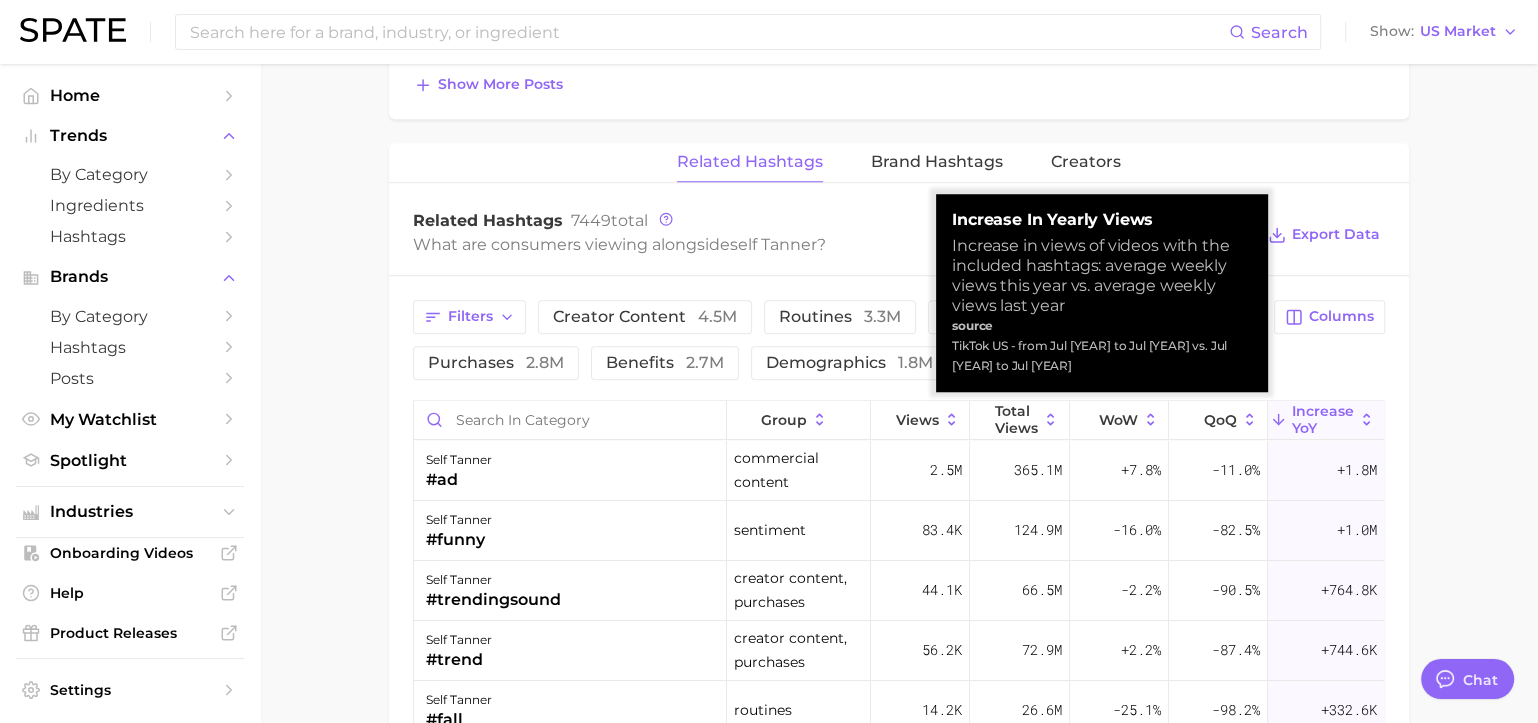 click on "increase YoY" at bounding box center [1323, 419] 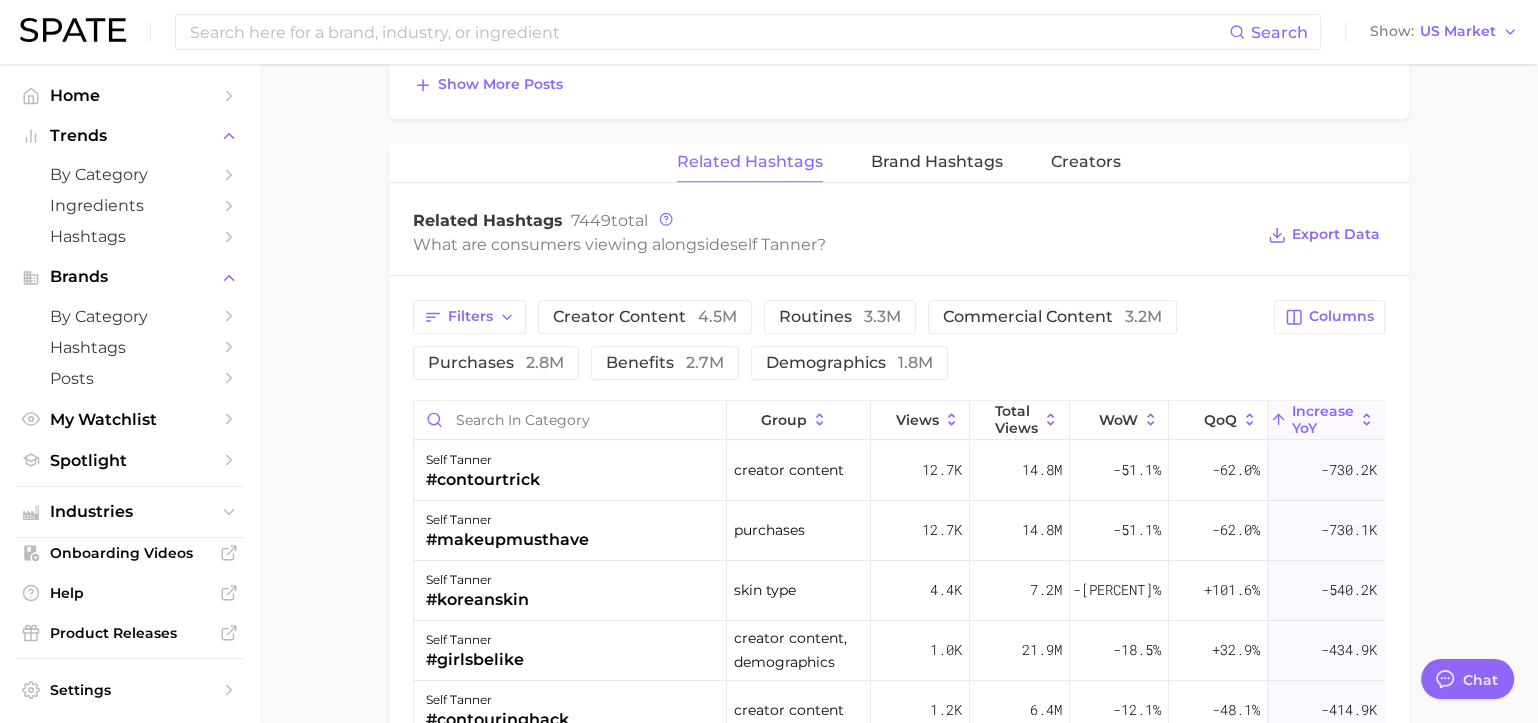 click on "Views: [MONTH] - [DAY] Positive 11 Mixed 8 Negative 1 Columns view post on TikTok 3 paid Views 713.5k view post on TikTok 6 Views 690.6k view post on TikTok 9 Views 497.5k view post on TikTok 8 Views 477.1k view post on TikTok 6 Views 470.3k Show more posts Related Hashtags Brand Hashtags Creators Related Hashtags 7449 total ?" at bounding box center (899, -82) 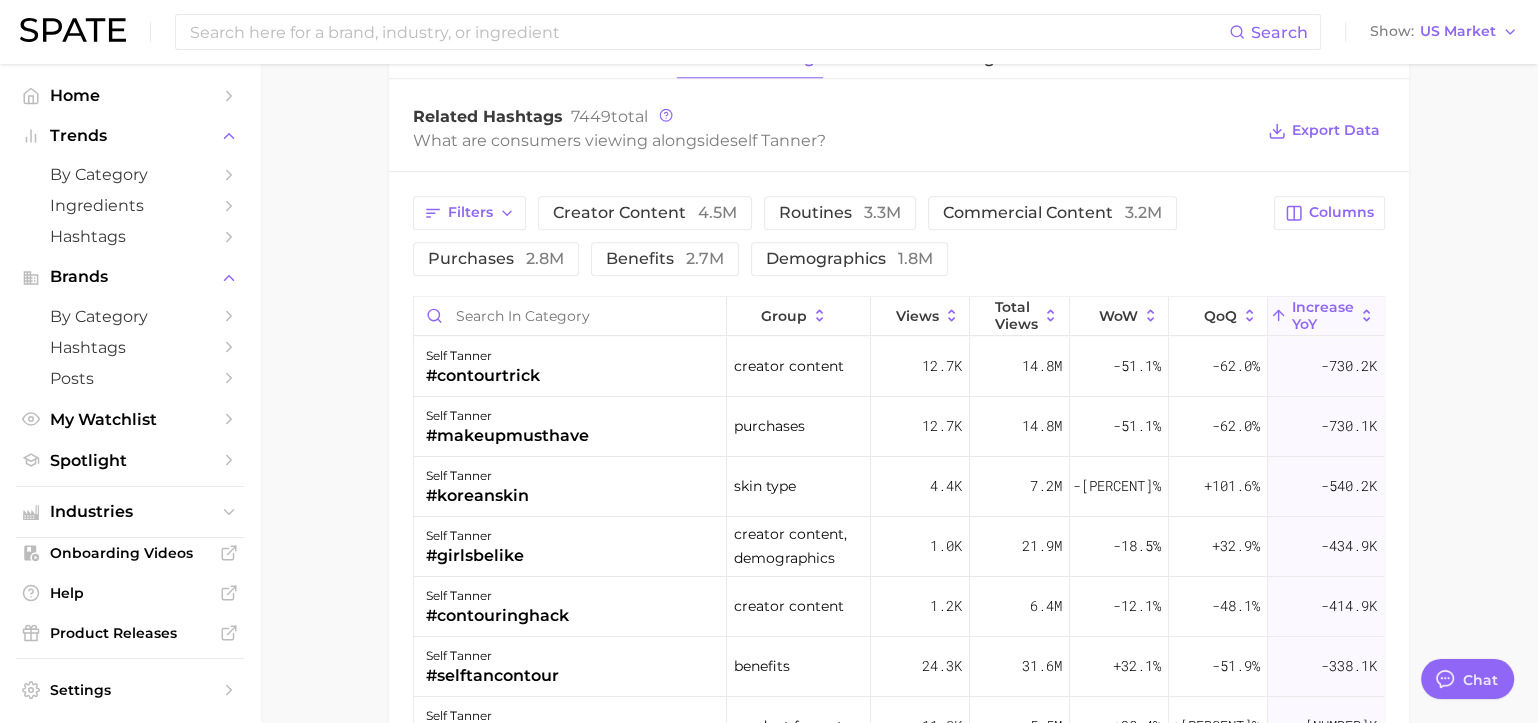 scroll, scrollTop: 1585, scrollLeft: 0, axis: vertical 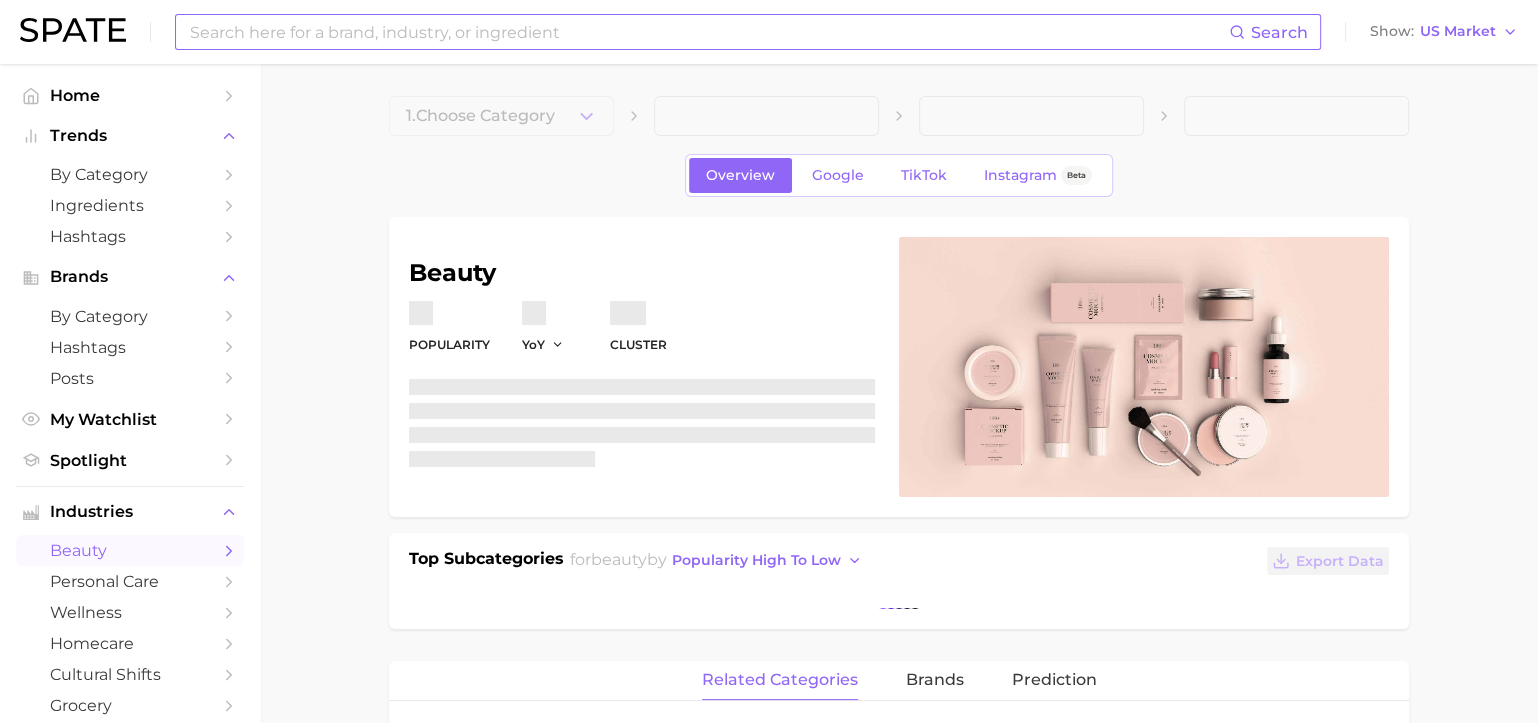 click at bounding box center [708, 32] 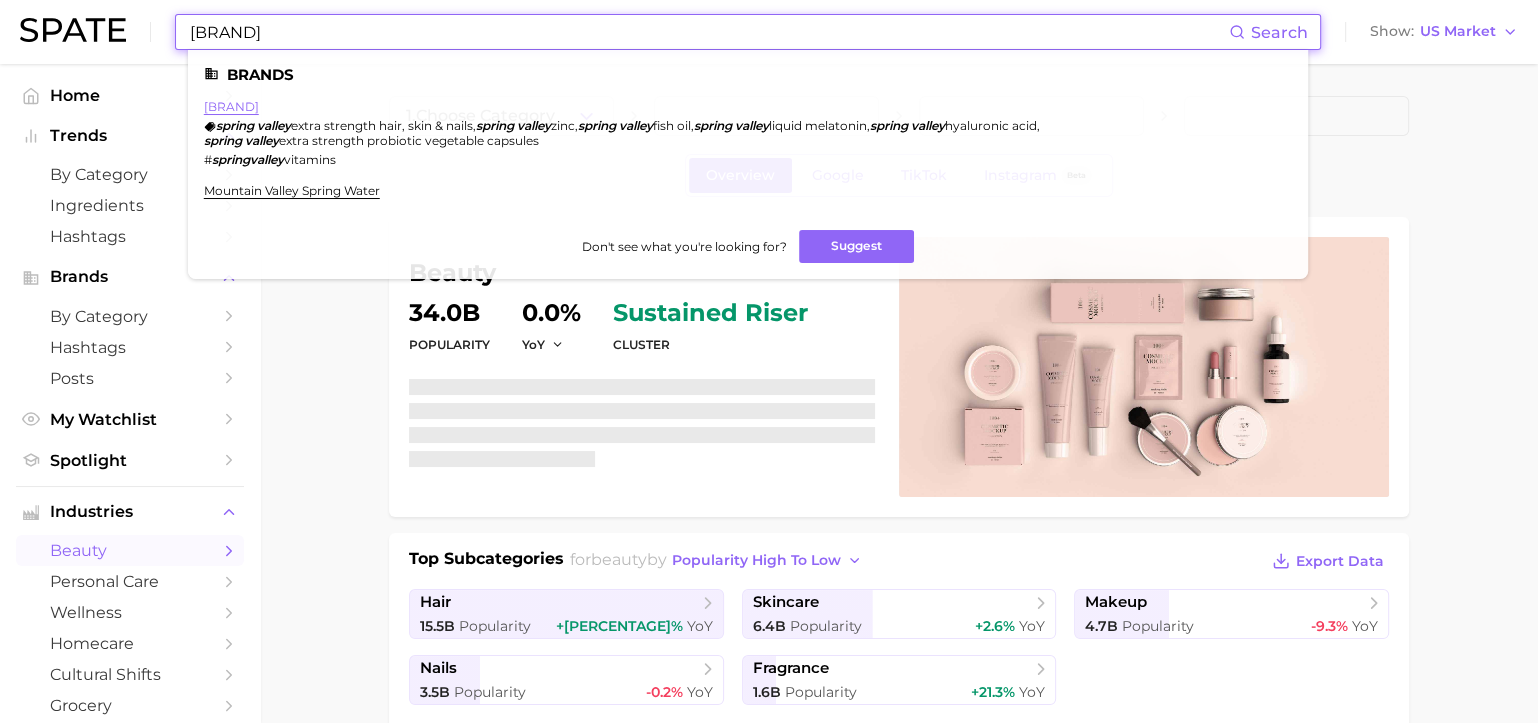 type on "spring valley" 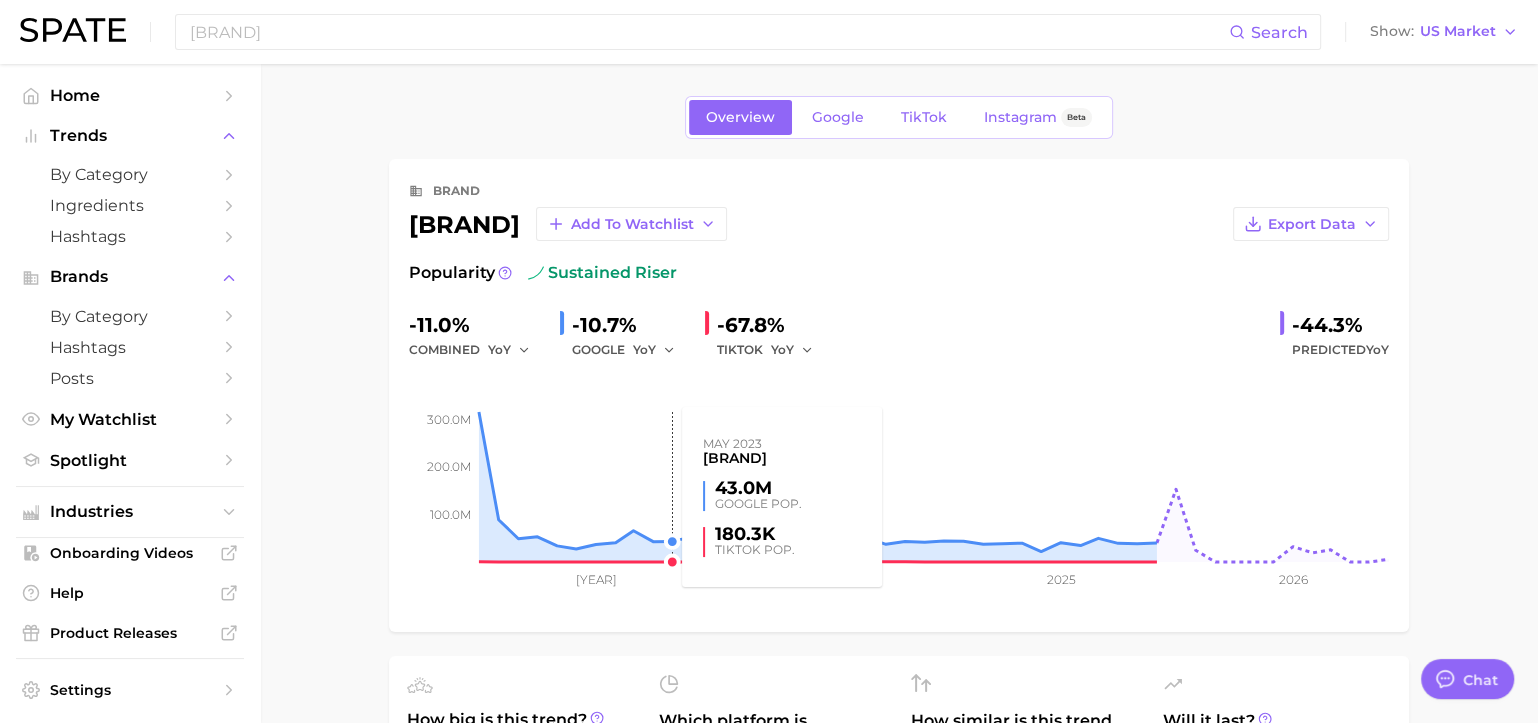 scroll, scrollTop: 4450, scrollLeft: 0, axis: vertical 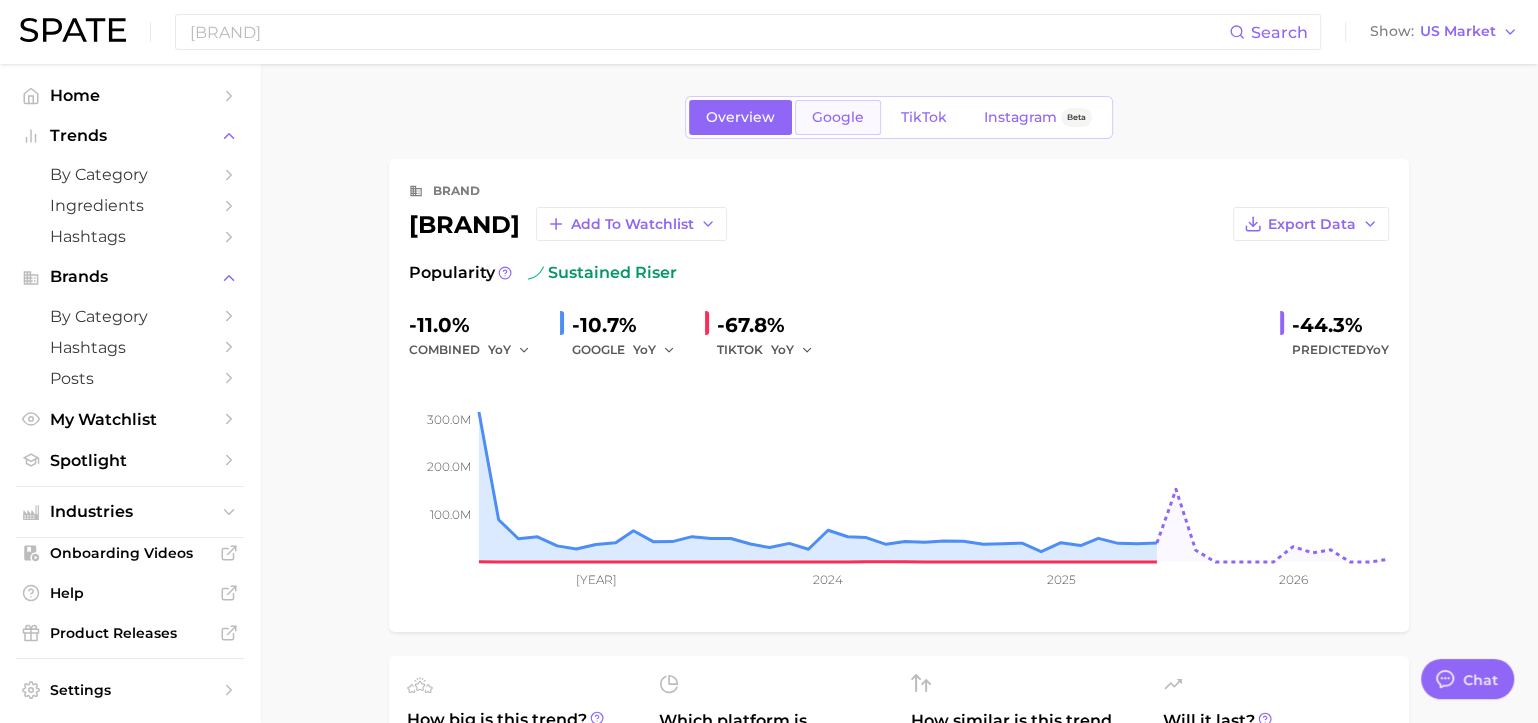 click on "Google" at bounding box center [838, 117] 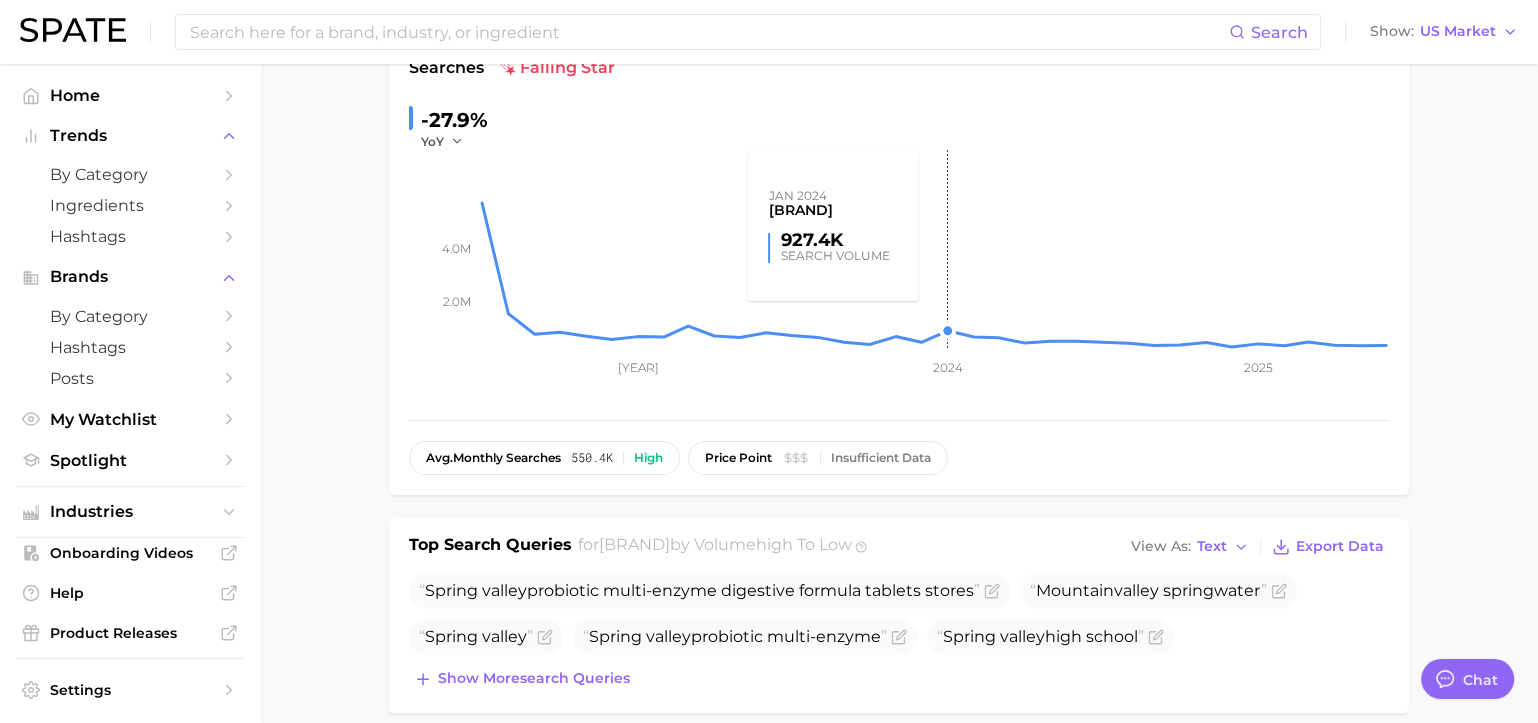 scroll, scrollTop: 567, scrollLeft: 0, axis: vertical 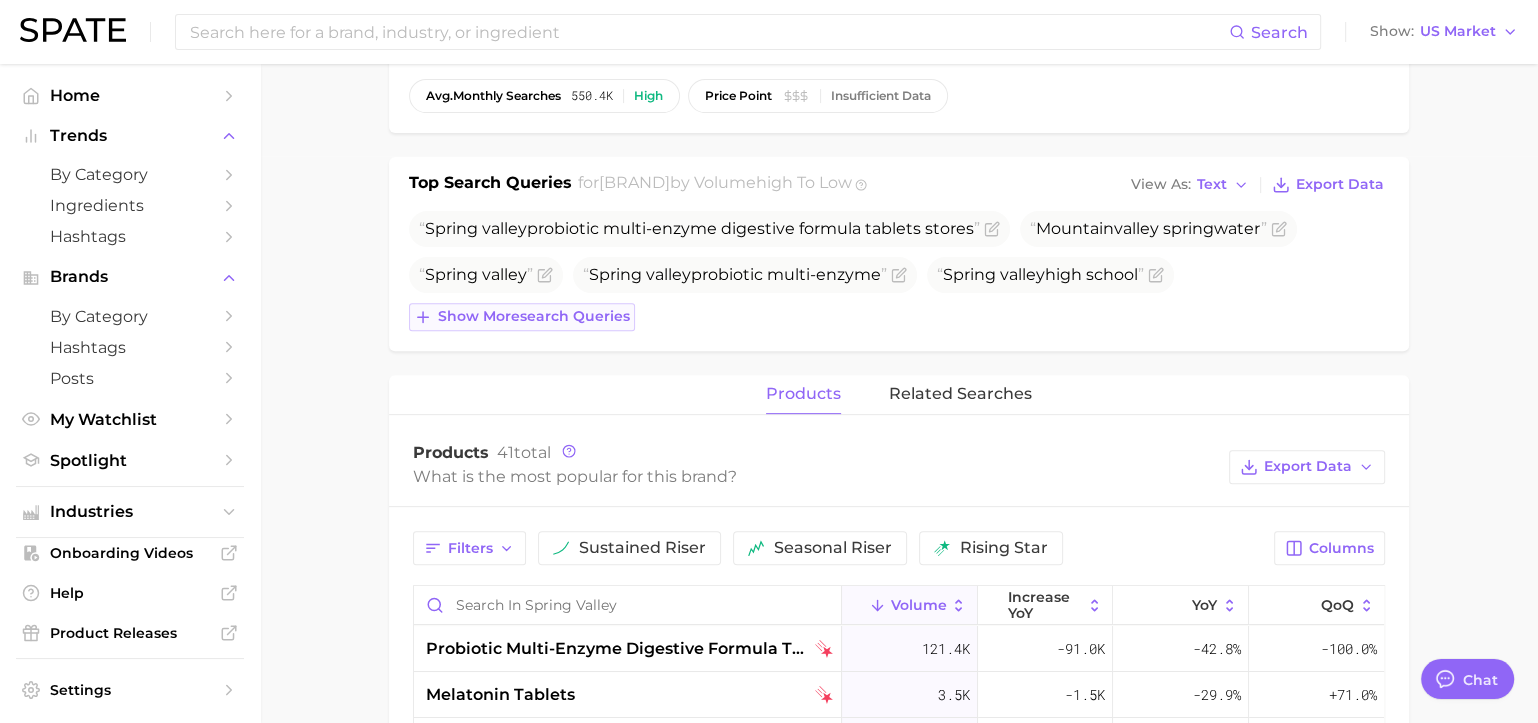 click on "Show more  search queries" at bounding box center [534, 316] 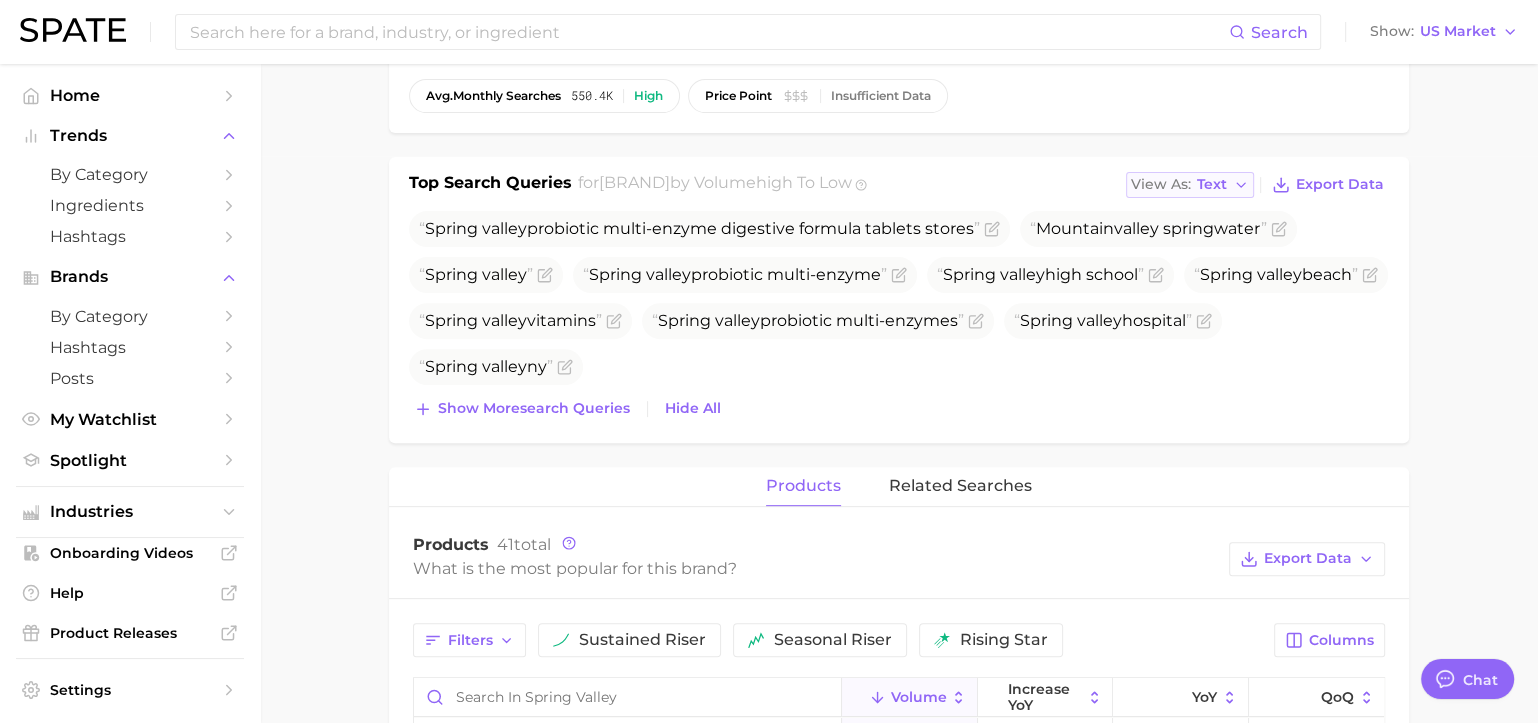 click on "View As Text" at bounding box center [1190, 185] 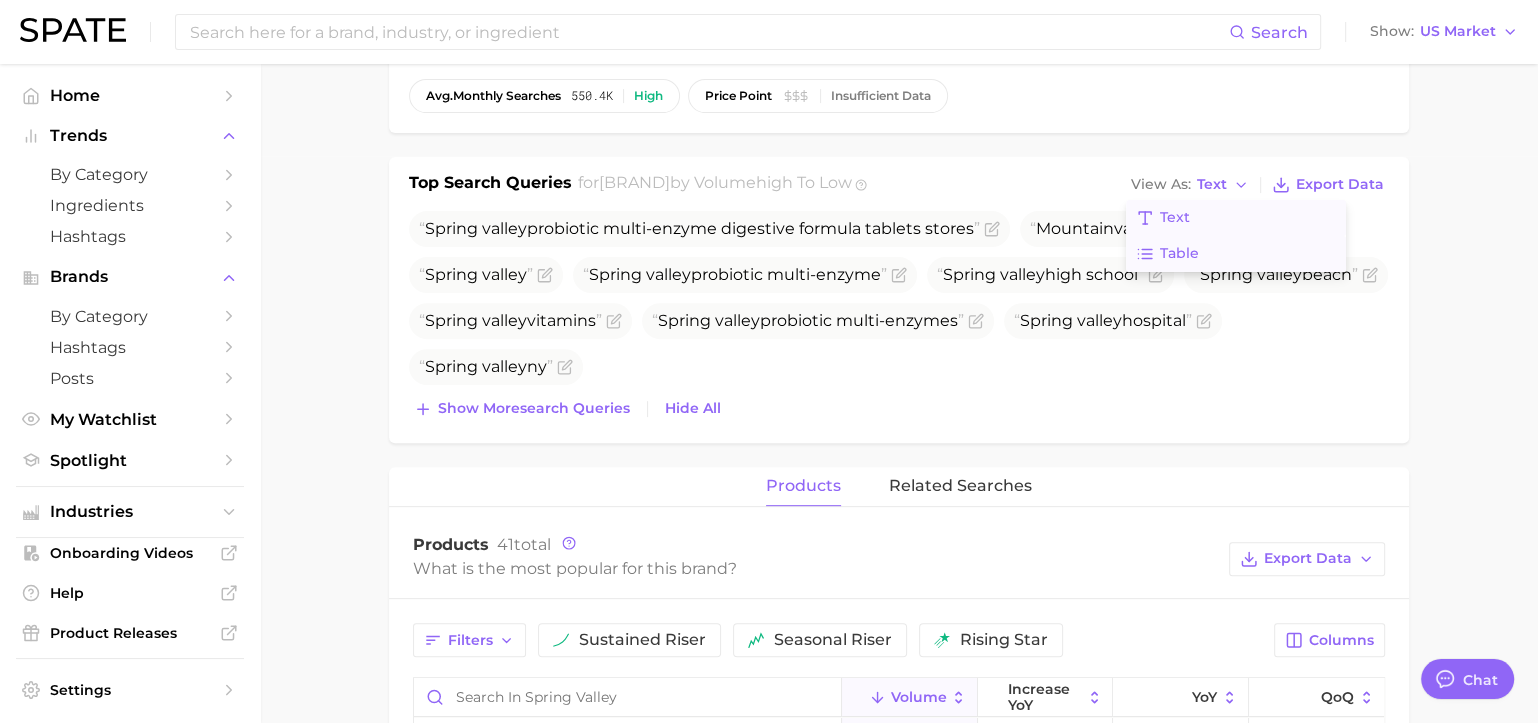 click on "Table" at bounding box center (1236, 254) 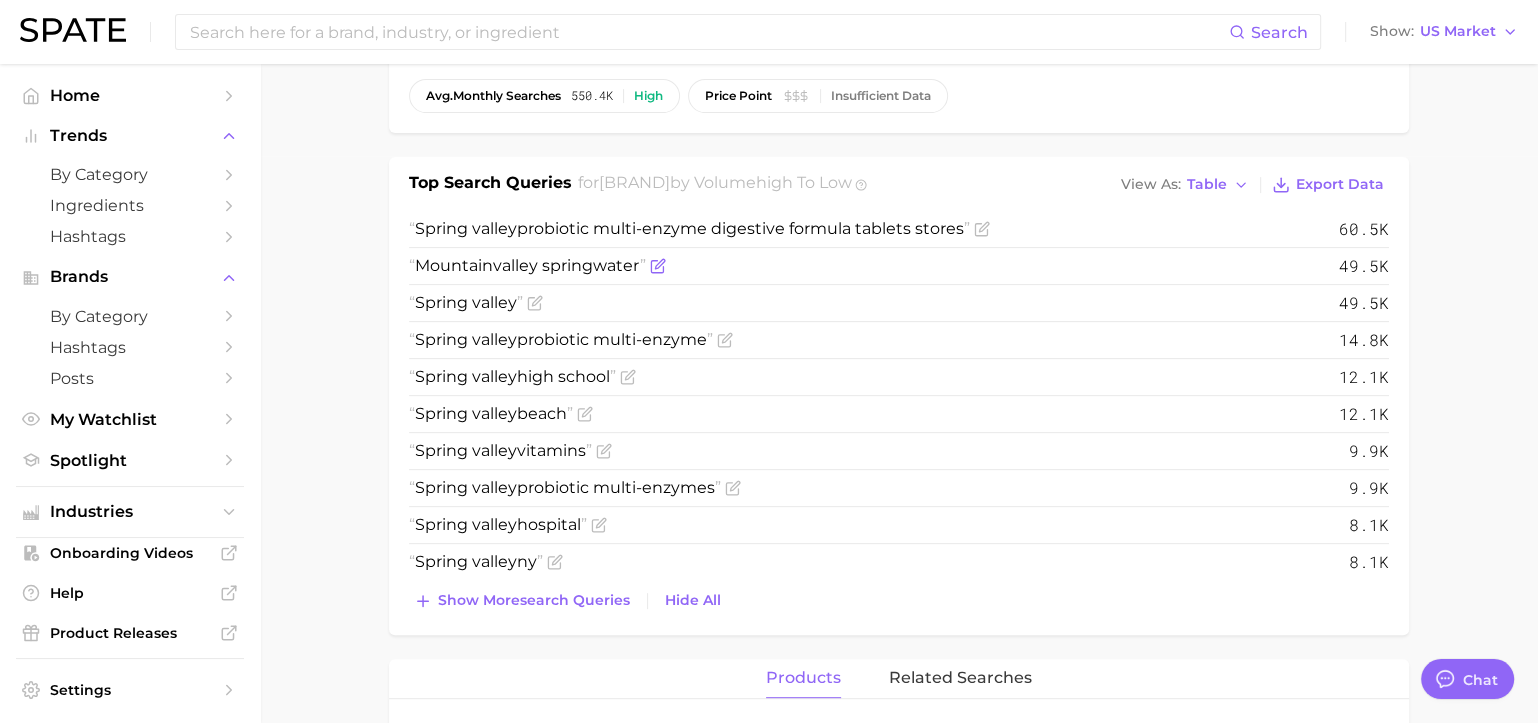 click 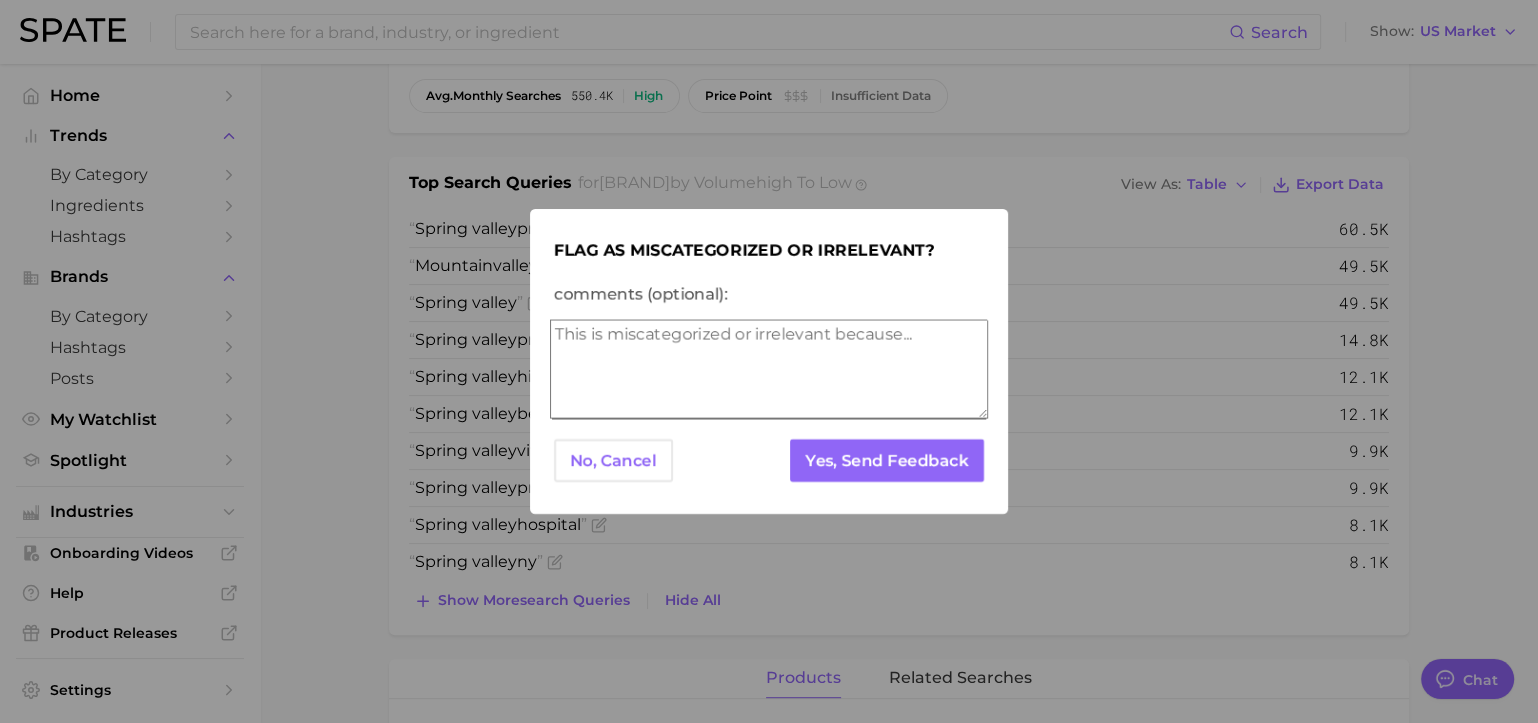 click on "comments (optional):" at bounding box center (769, 369) 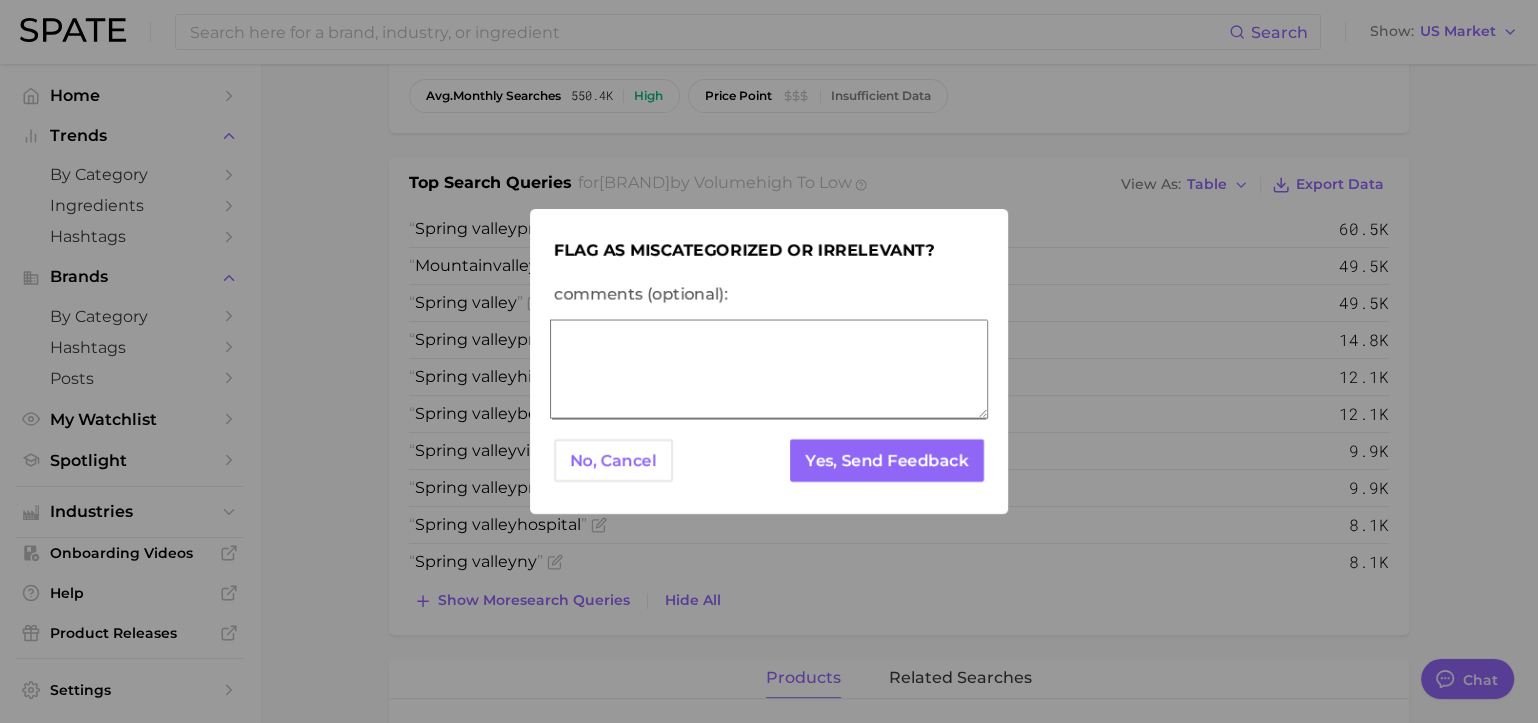 type on "o" 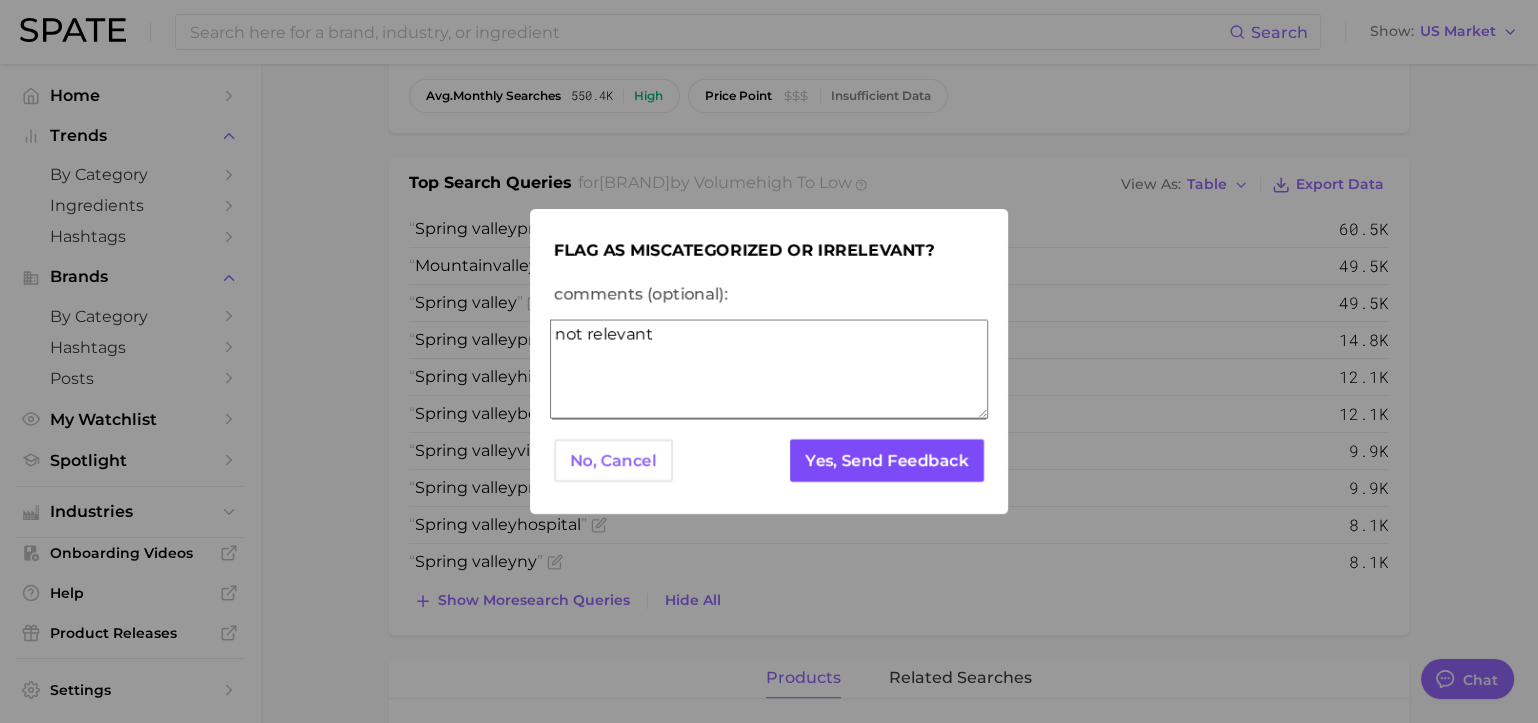 type on "not relevant" 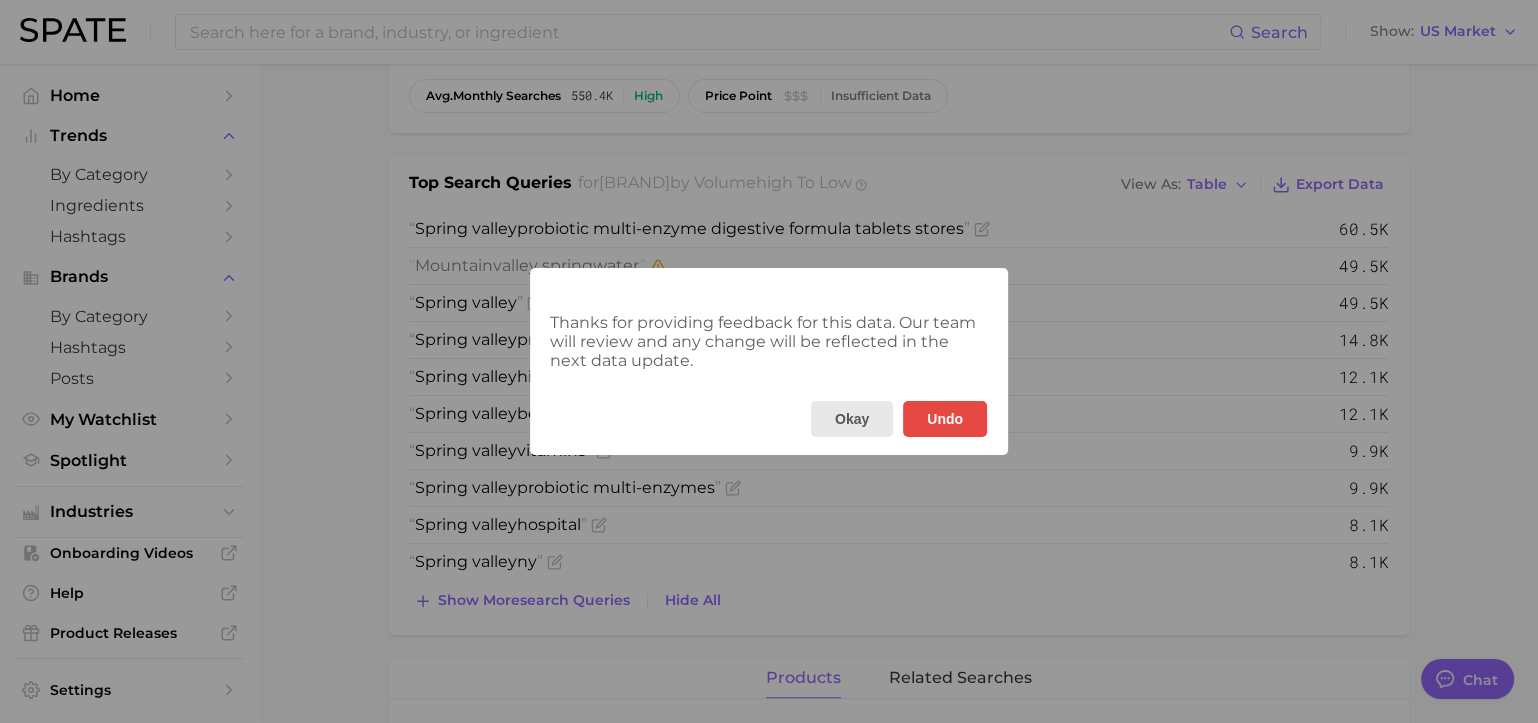 click on "Okay" at bounding box center (852, 419) 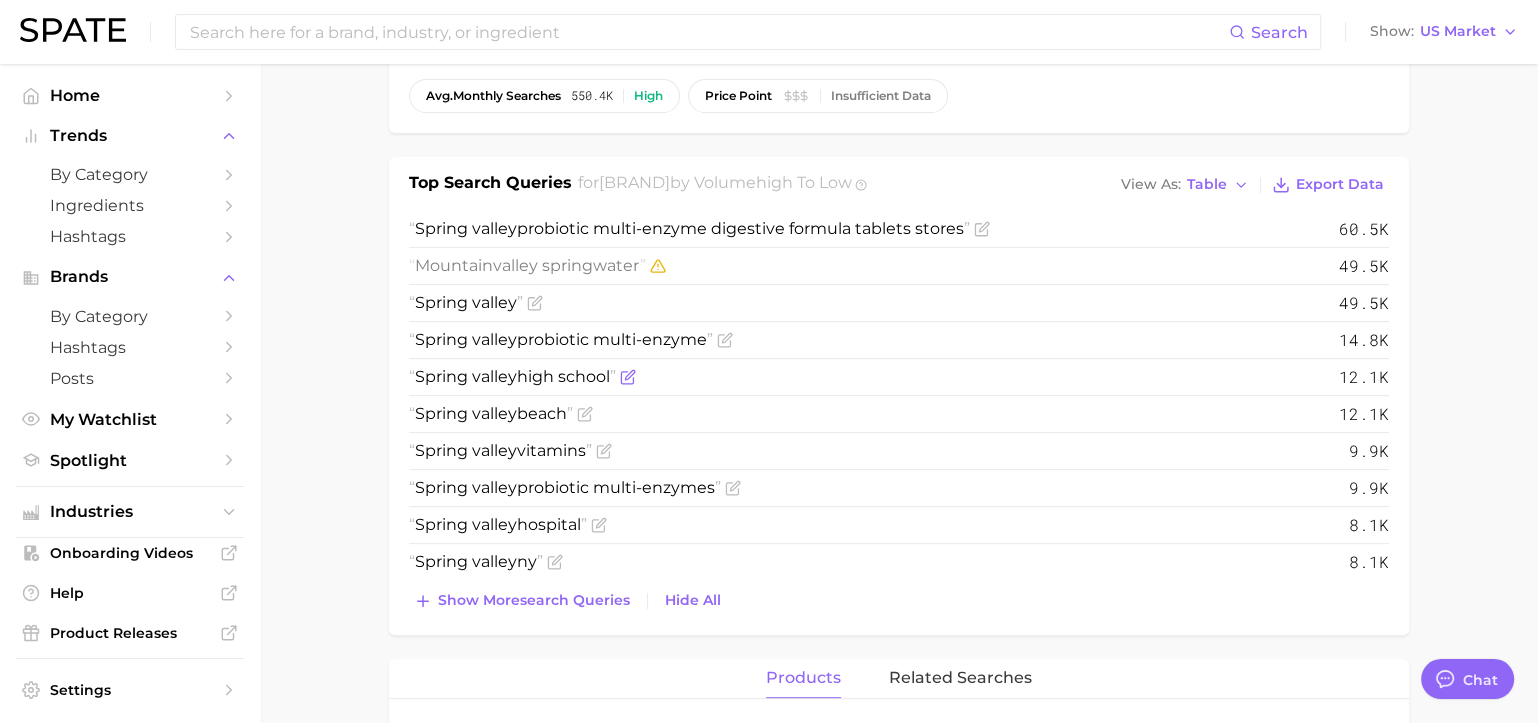 click on "Spring   valley  high school" at bounding box center [512, 376] 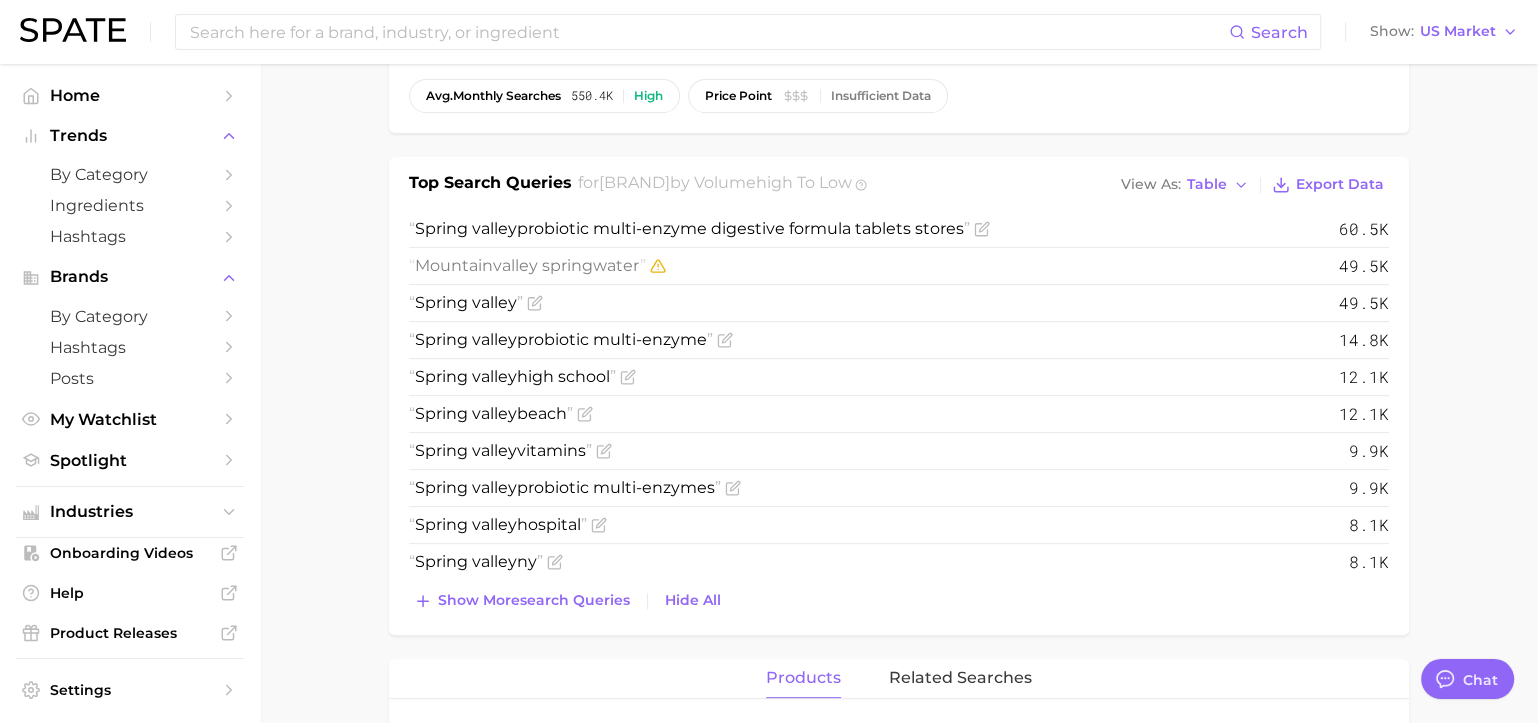 click on "Spring   valley  high school 12.1k" at bounding box center (899, 377) 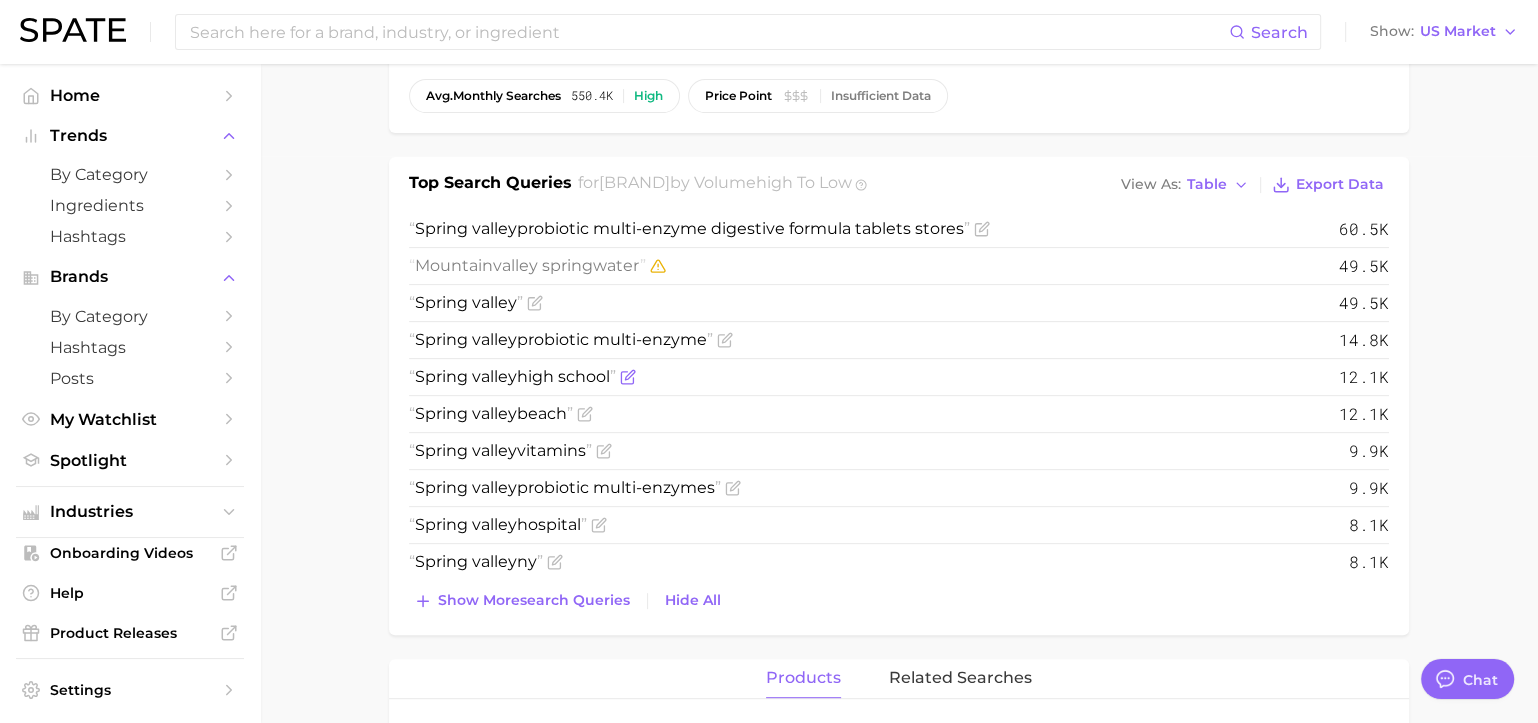 click 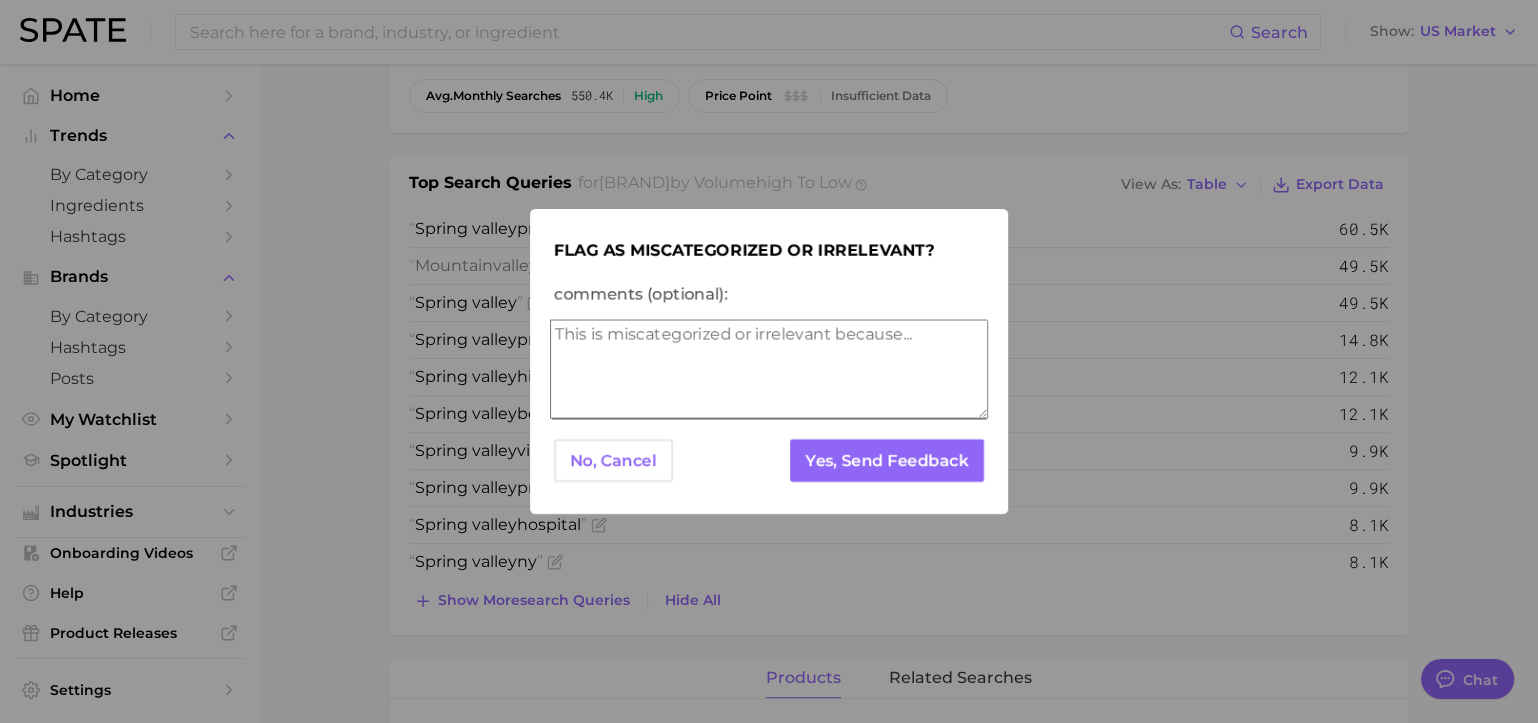 click on "comments (optional):" at bounding box center [769, 369] 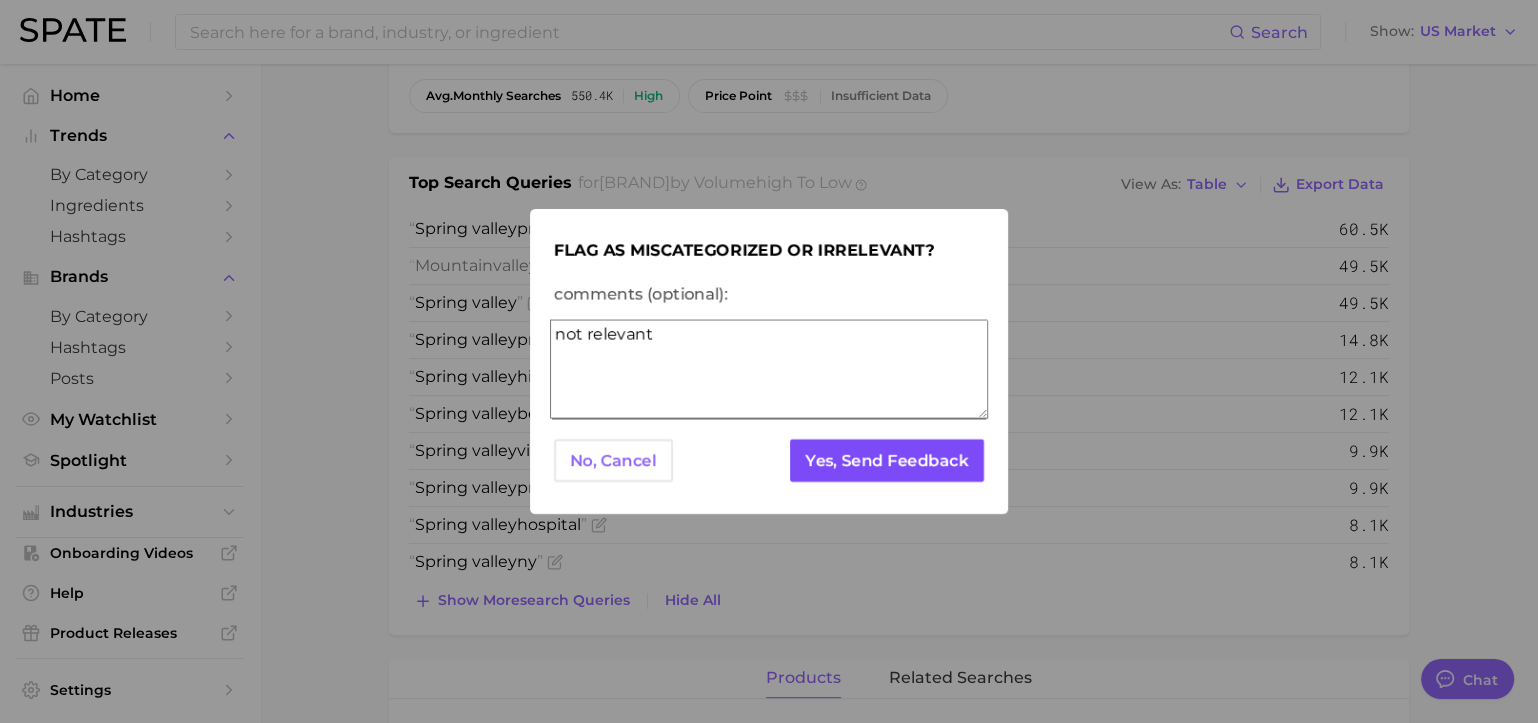 type on "not relevant" 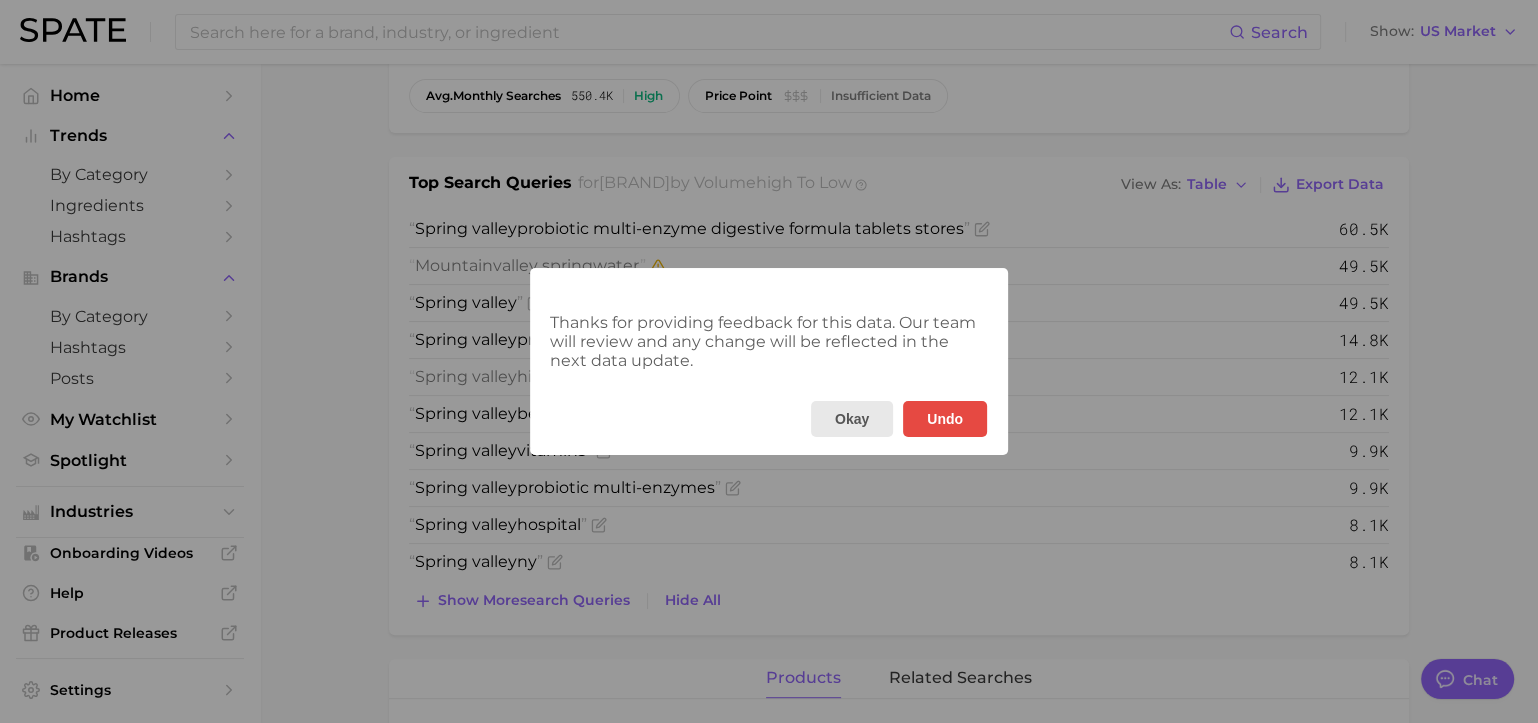 click on "Okay" at bounding box center (852, 419) 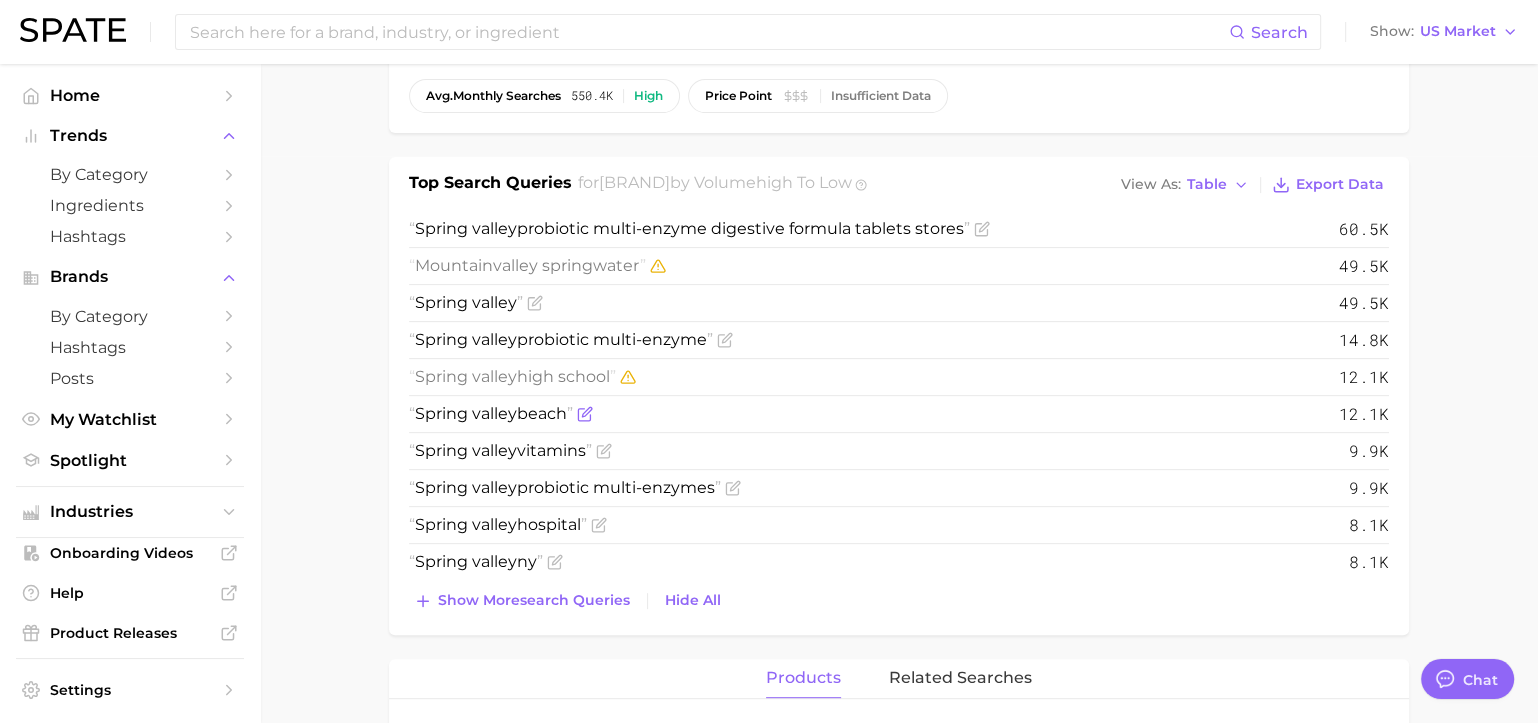 click 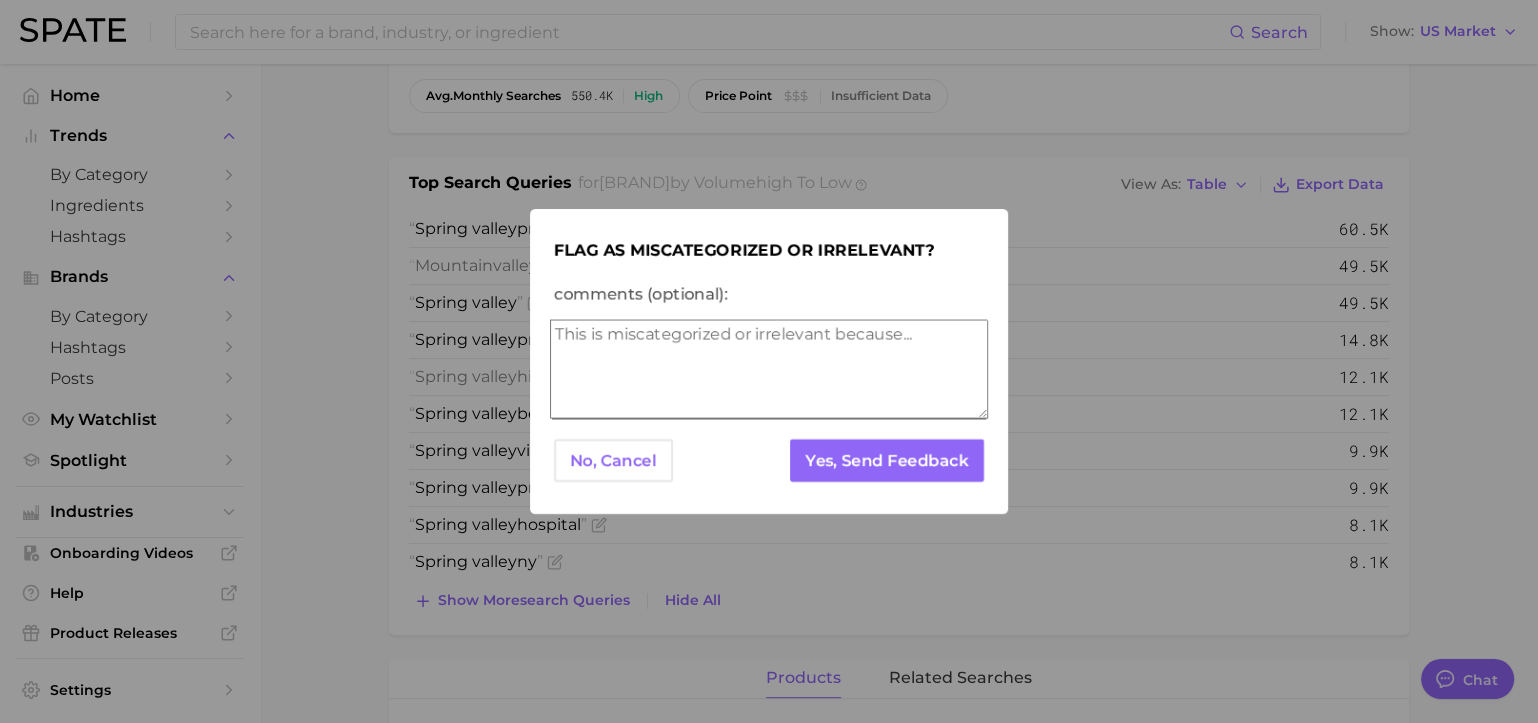 click on "comments (optional):" at bounding box center [769, 369] 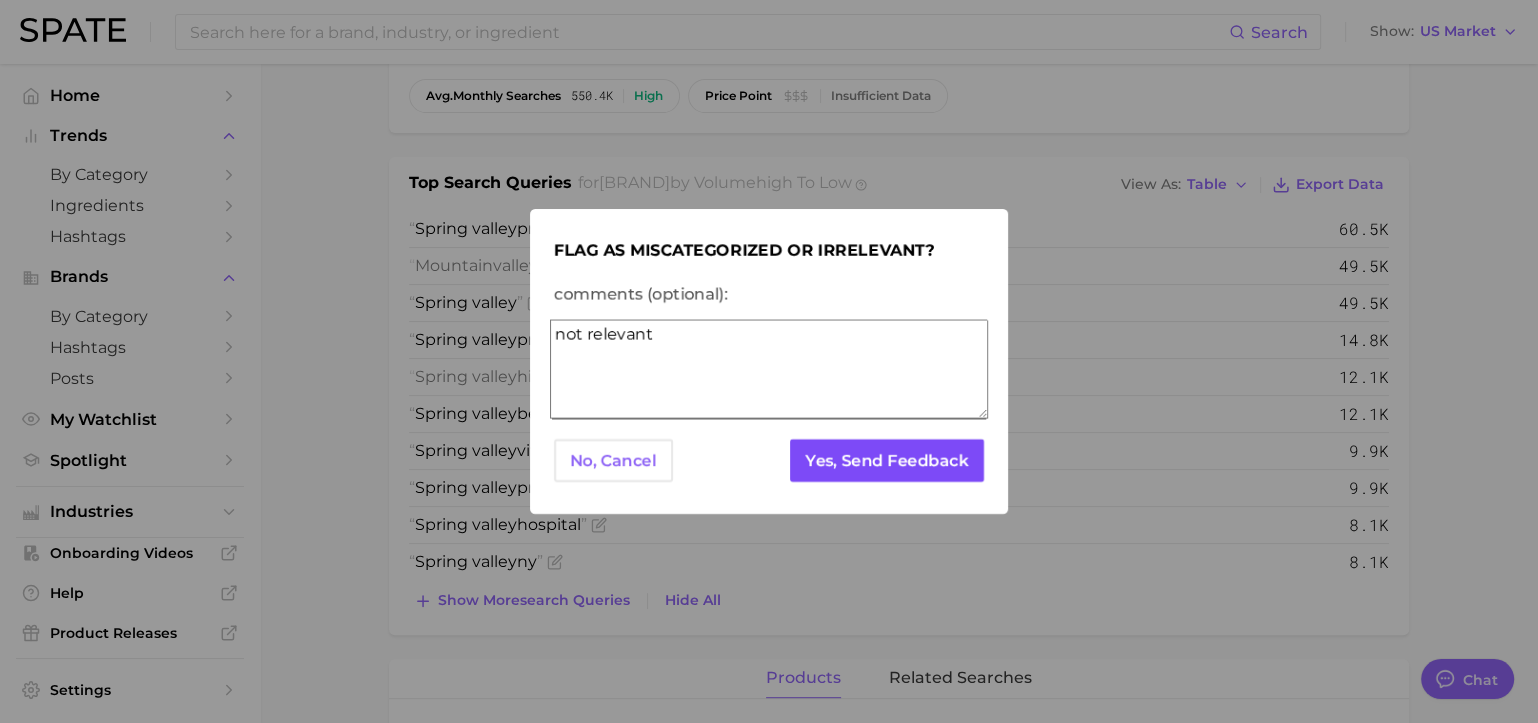 type on "not relevant" 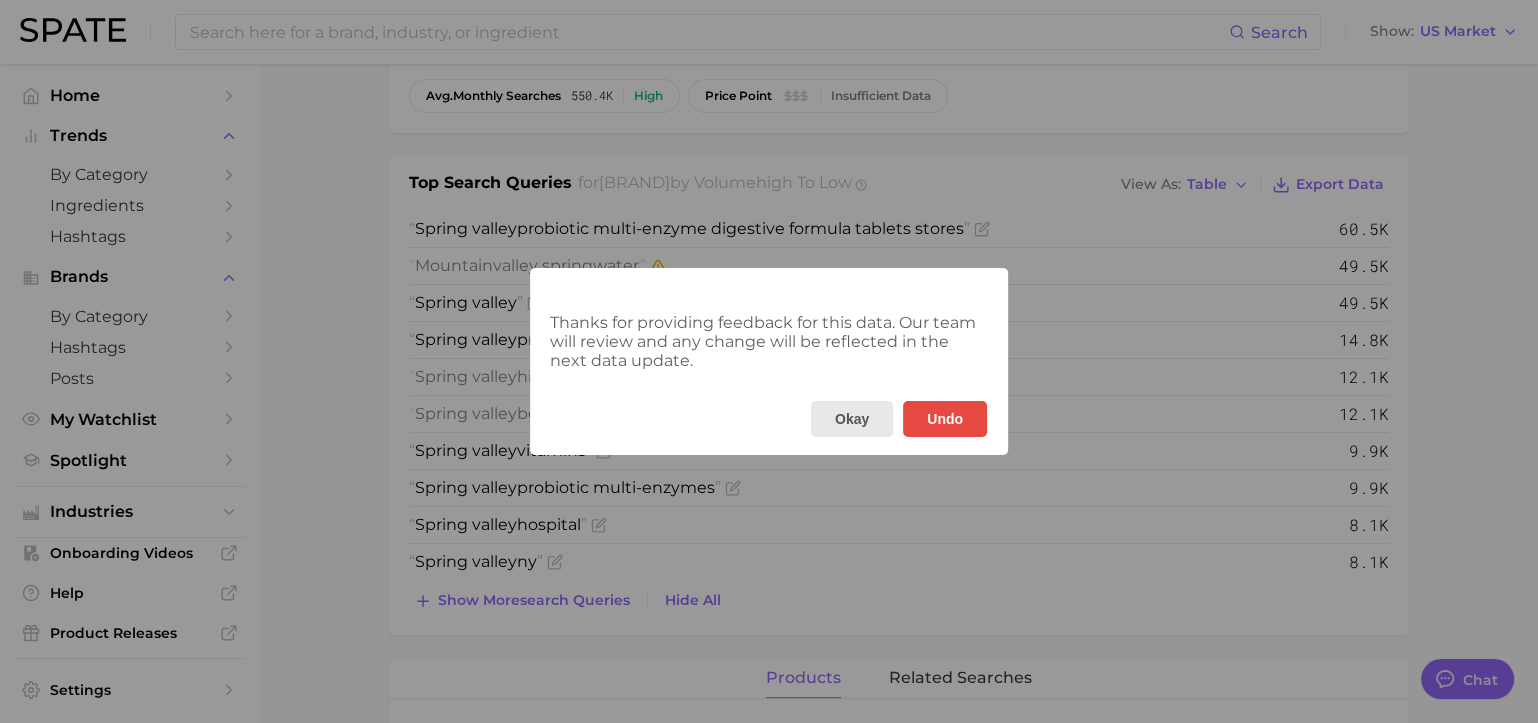 click on "Okay" at bounding box center (852, 419) 